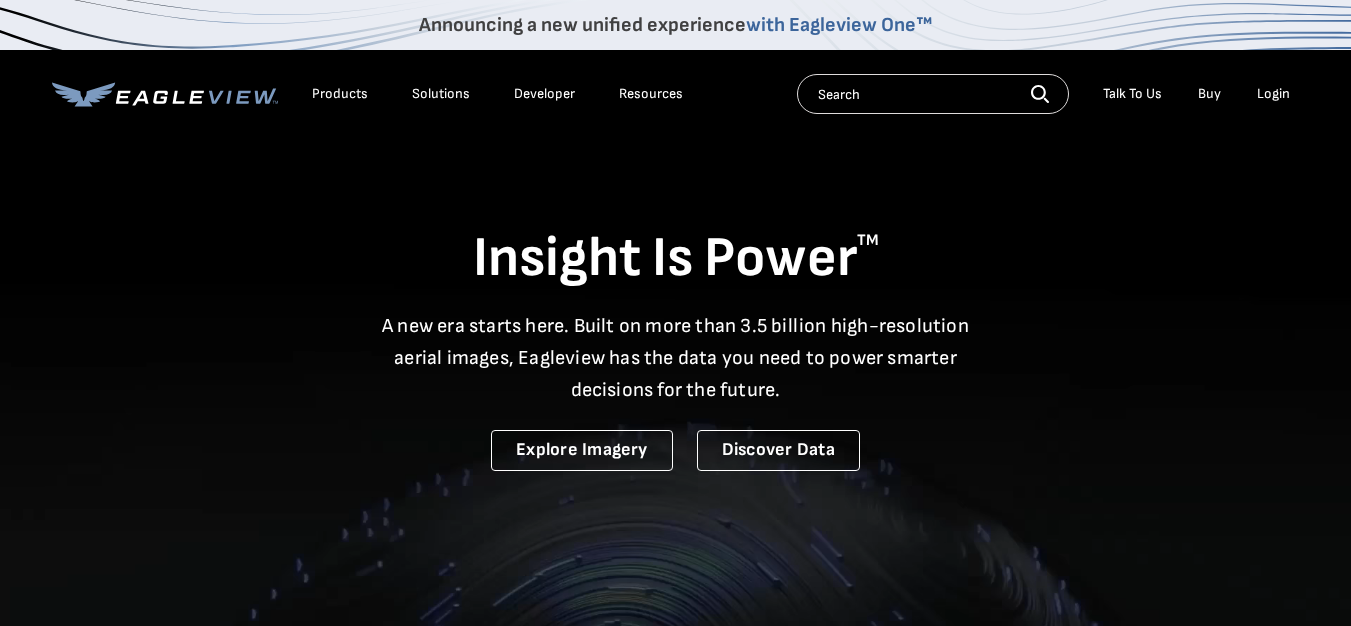 click on "Login" at bounding box center [1273, 94] 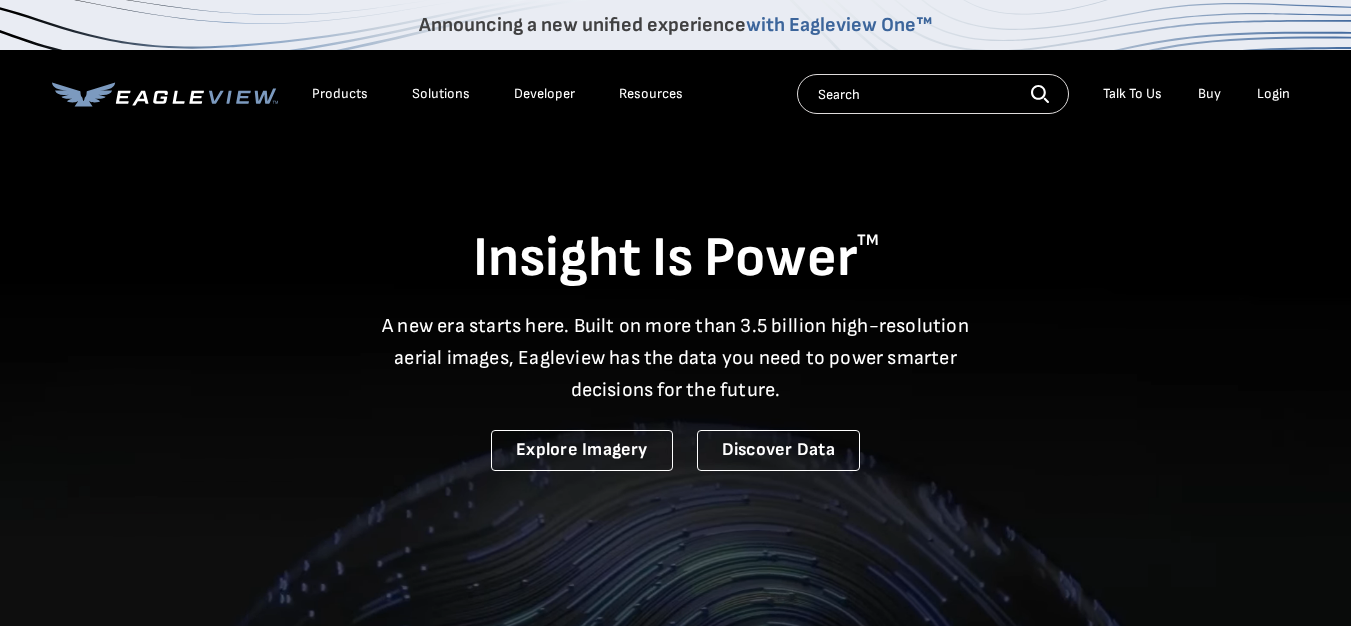 scroll, scrollTop: 0, scrollLeft: 0, axis: both 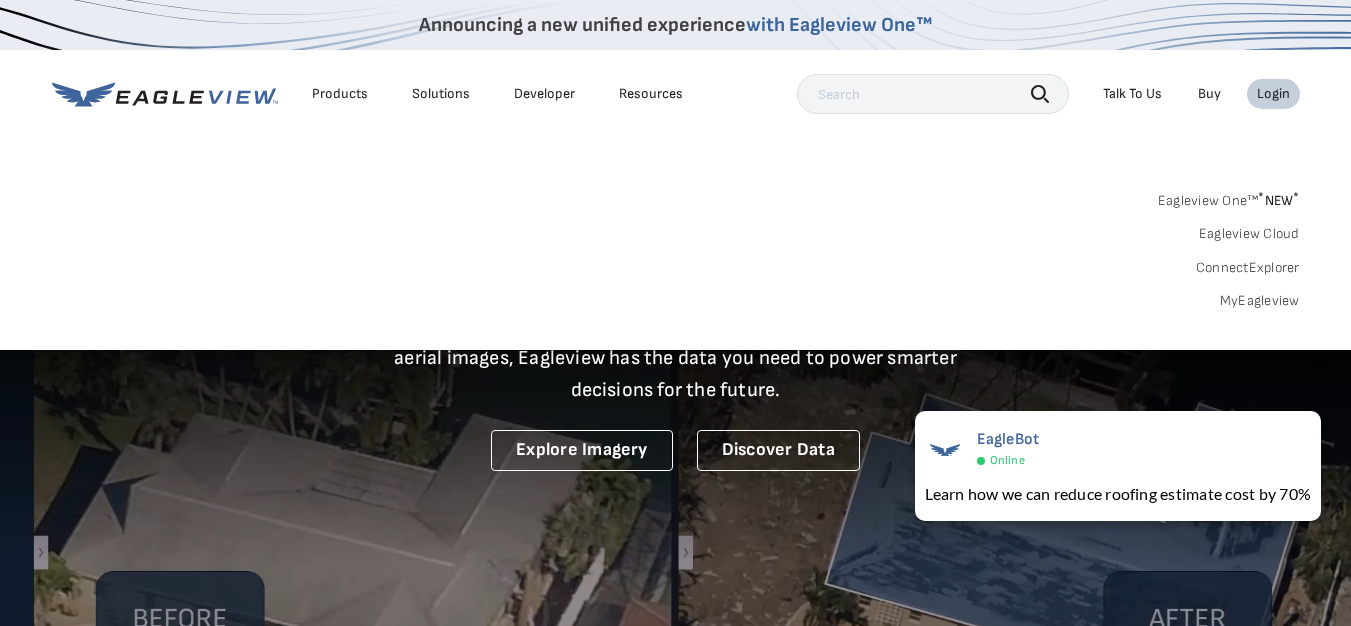 click on "Login" at bounding box center (1273, 94) 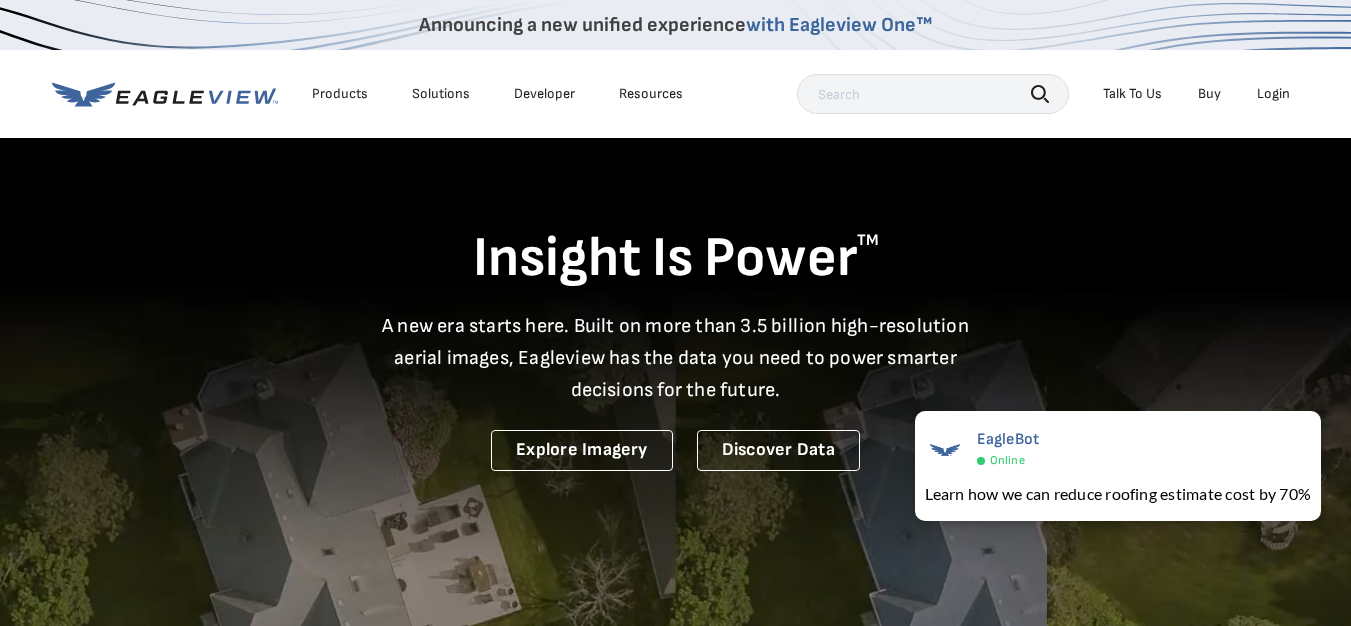 click on "Login" at bounding box center (1273, 94) 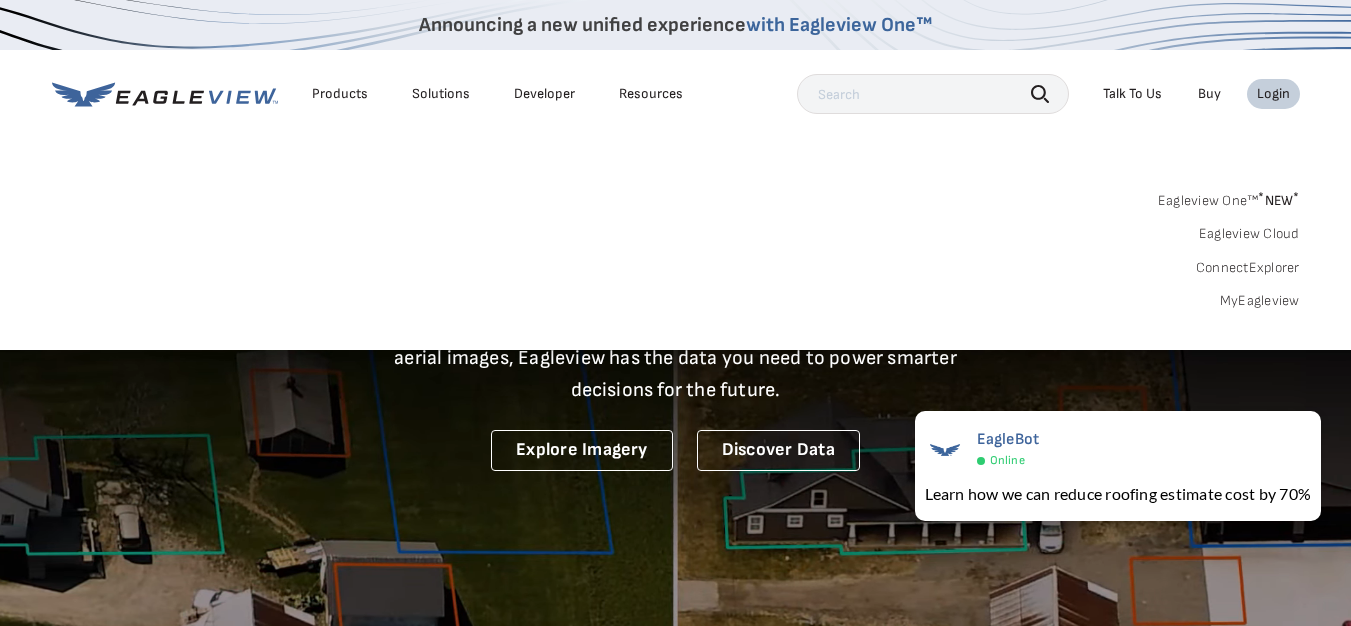 click on "Search
Products
Our Product Areas
Imagery 1-Inch GSD Aerial Imagery   *" at bounding box center (675, 256) 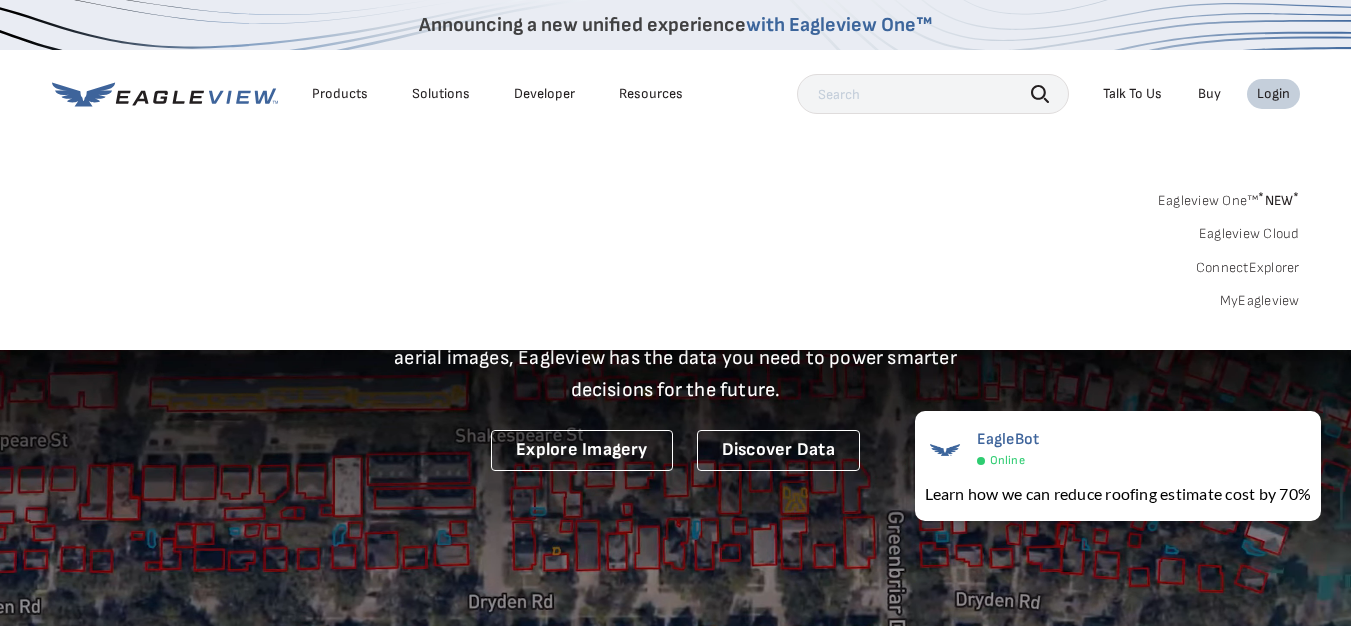 click on "MyEagleview" at bounding box center [1260, 301] 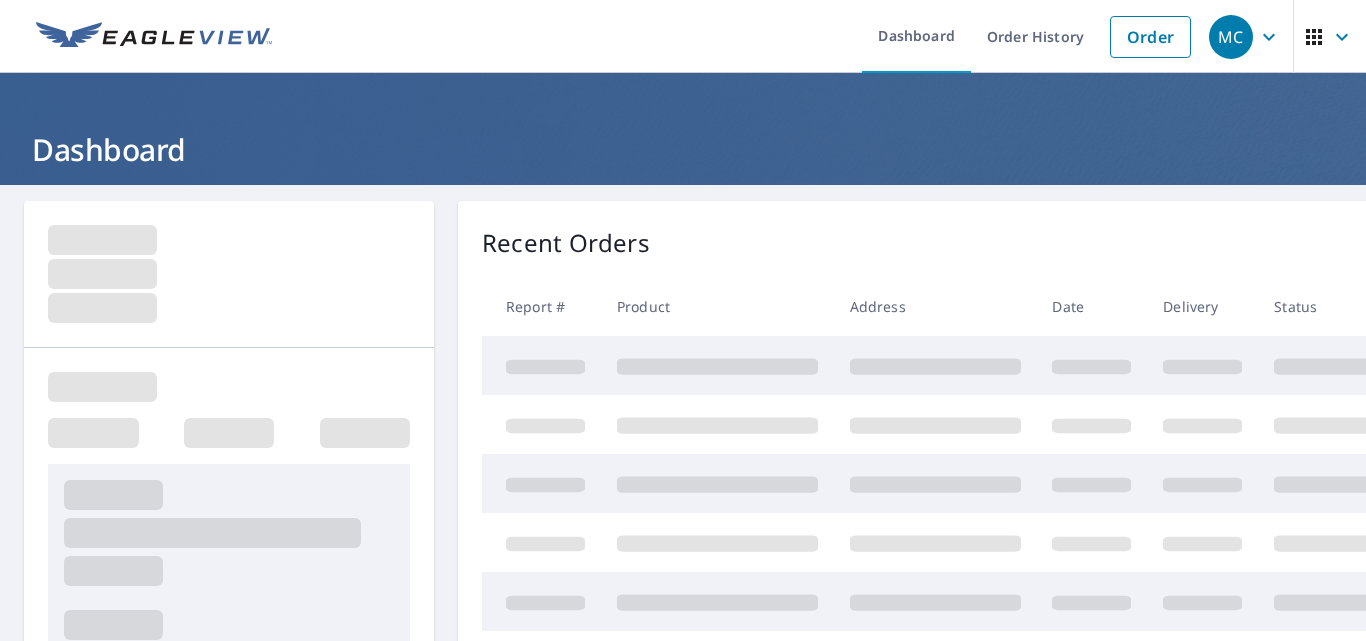 scroll, scrollTop: 0, scrollLeft: 0, axis: both 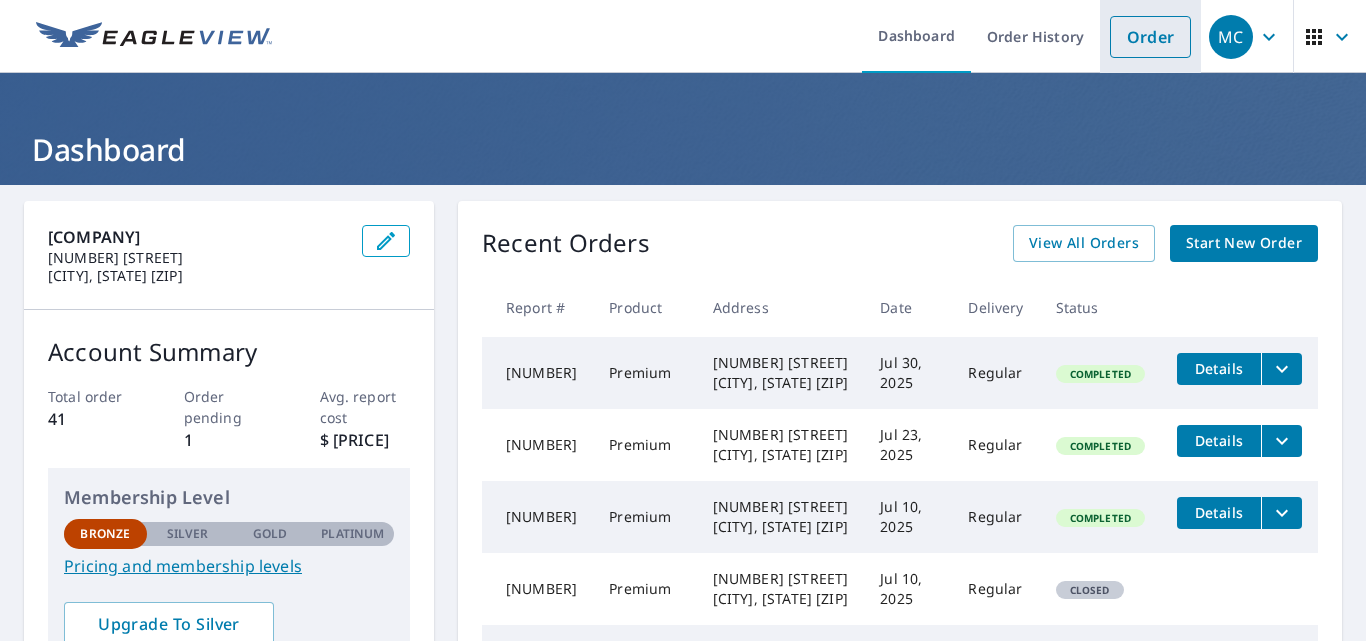 click on "Order" at bounding box center [1150, 37] 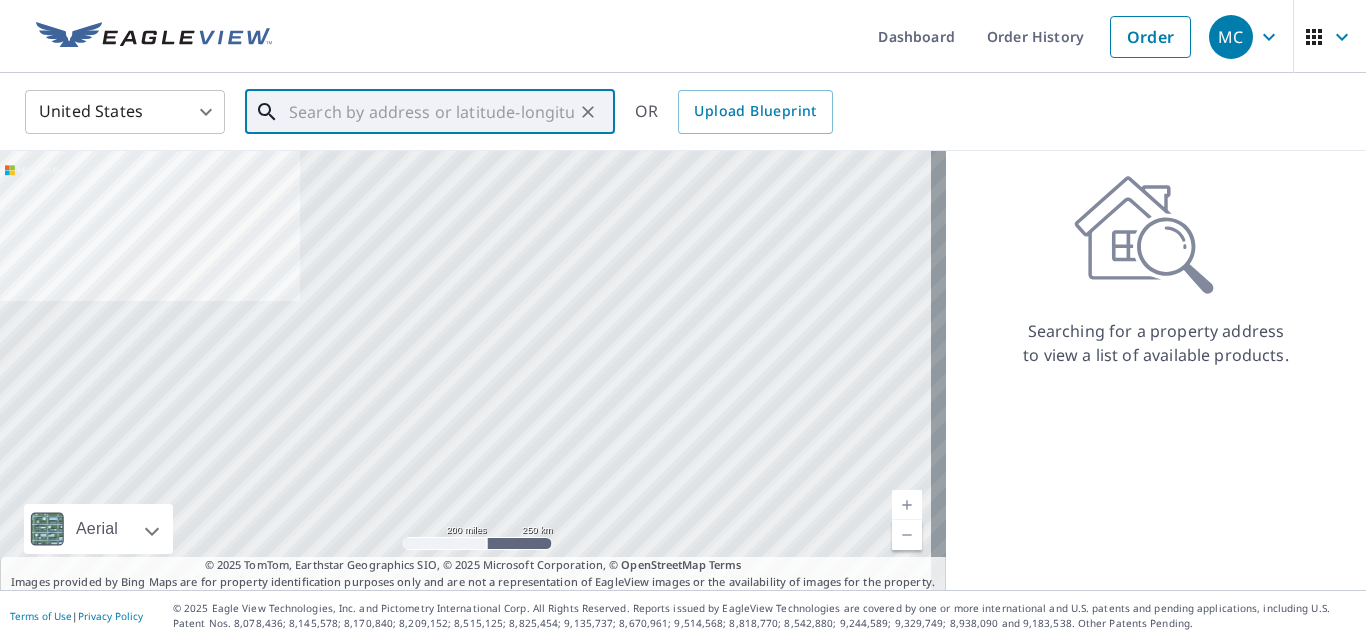 click at bounding box center [431, 112] 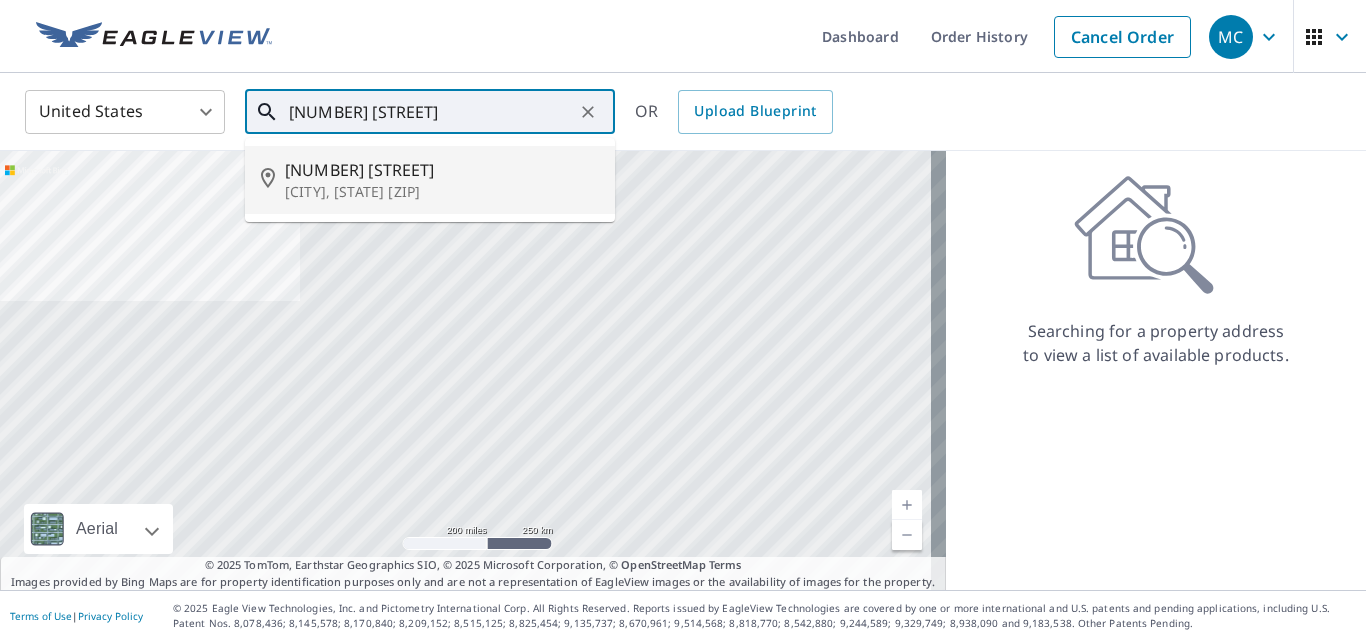 click on "[NUMBER] [STREET]" at bounding box center (442, 170) 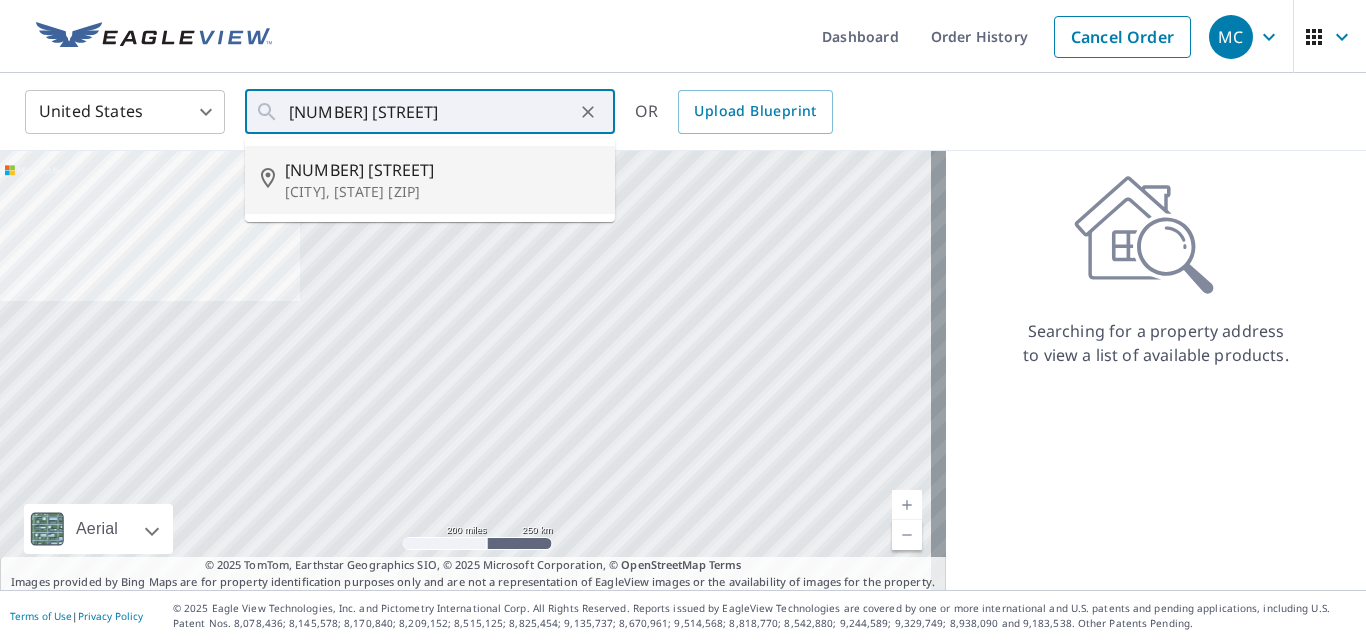 type on "[NUMBER] [STREET] [CITY], [STATE] [ZIP]" 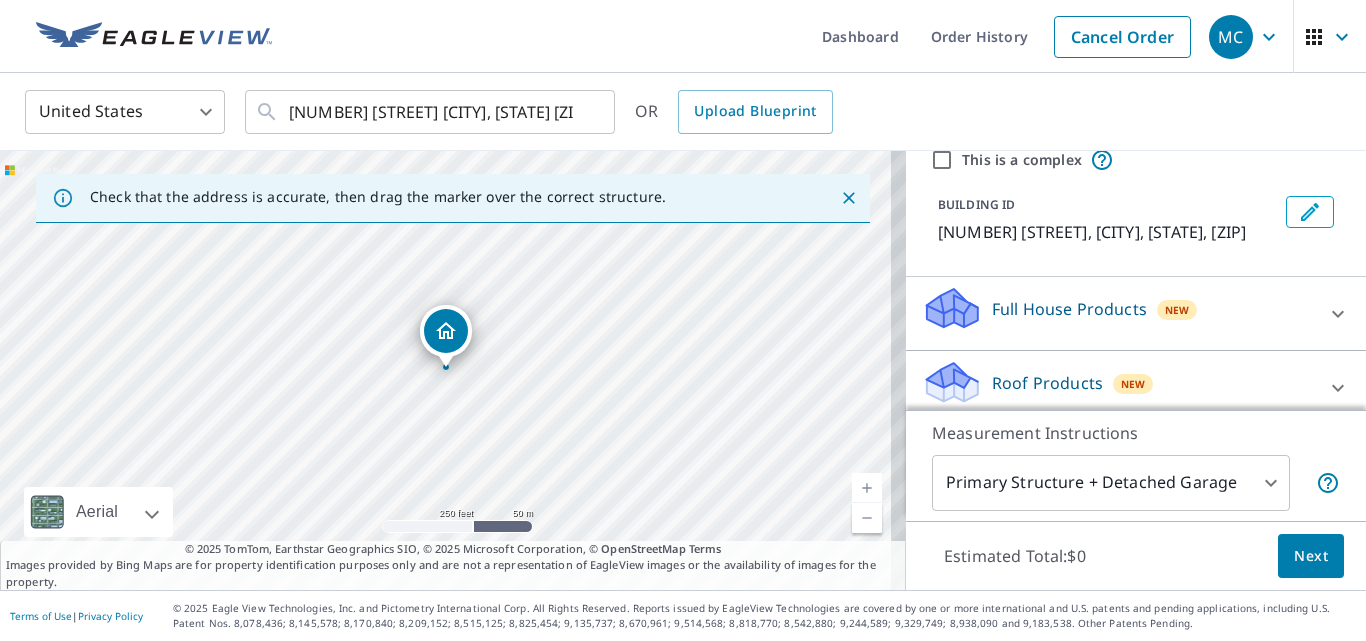 scroll, scrollTop: 84, scrollLeft: 0, axis: vertical 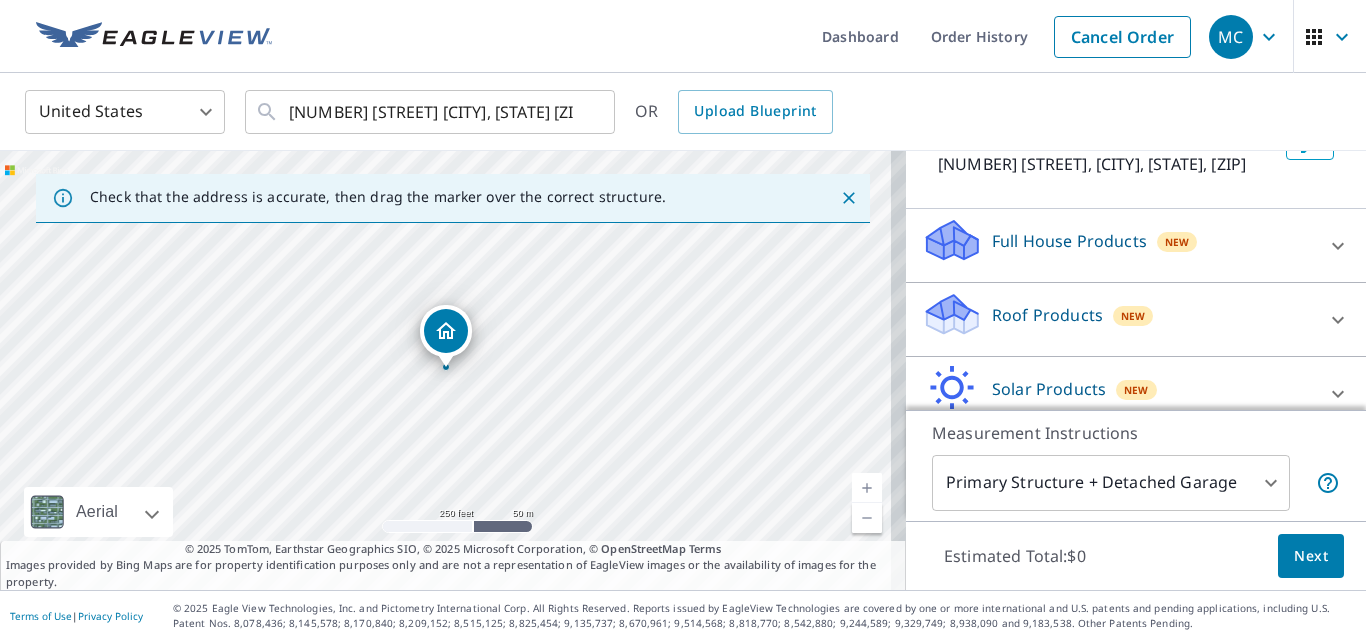 click at bounding box center [1338, 320] 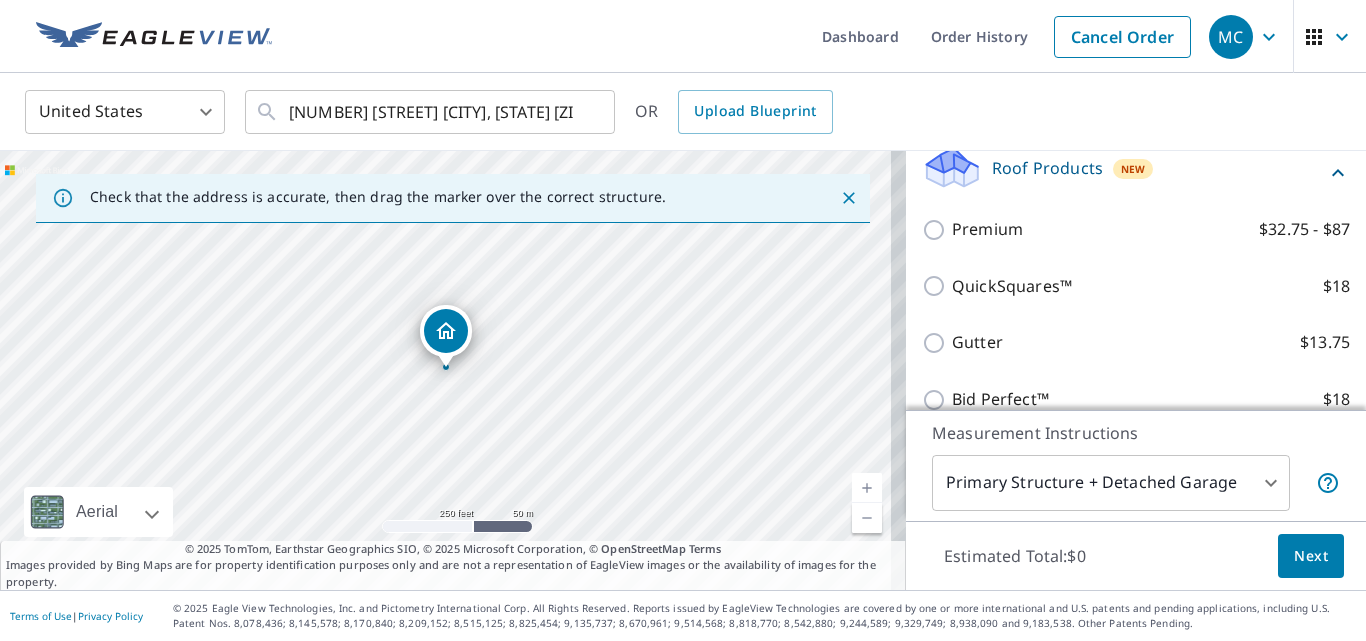 scroll, scrollTop: 300, scrollLeft: 0, axis: vertical 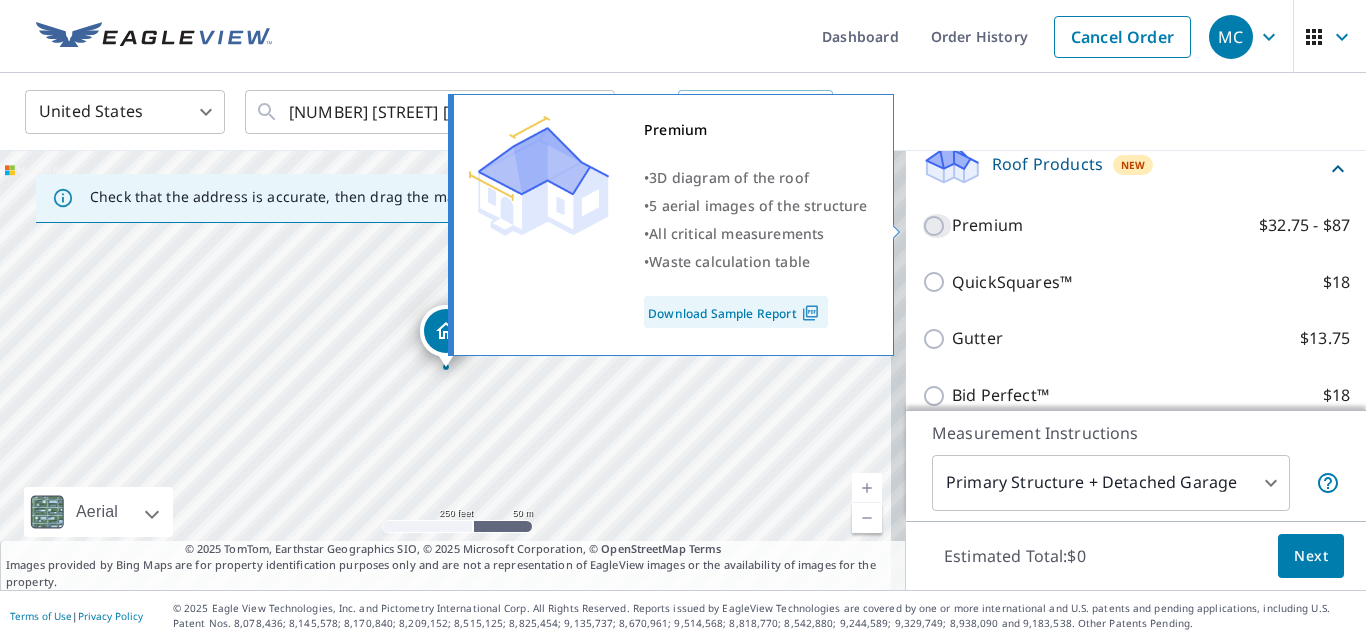 click on "Premium $32.75 - $87" at bounding box center [937, 226] 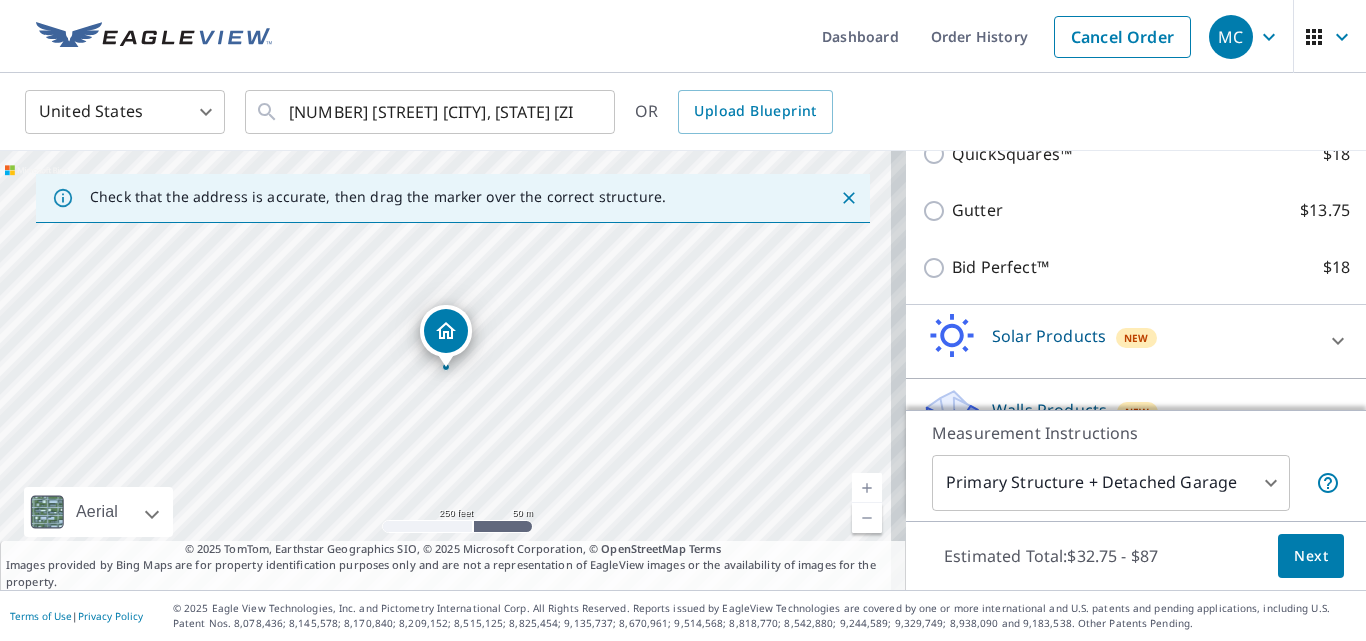 scroll, scrollTop: 536, scrollLeft: 0, axis: vertical 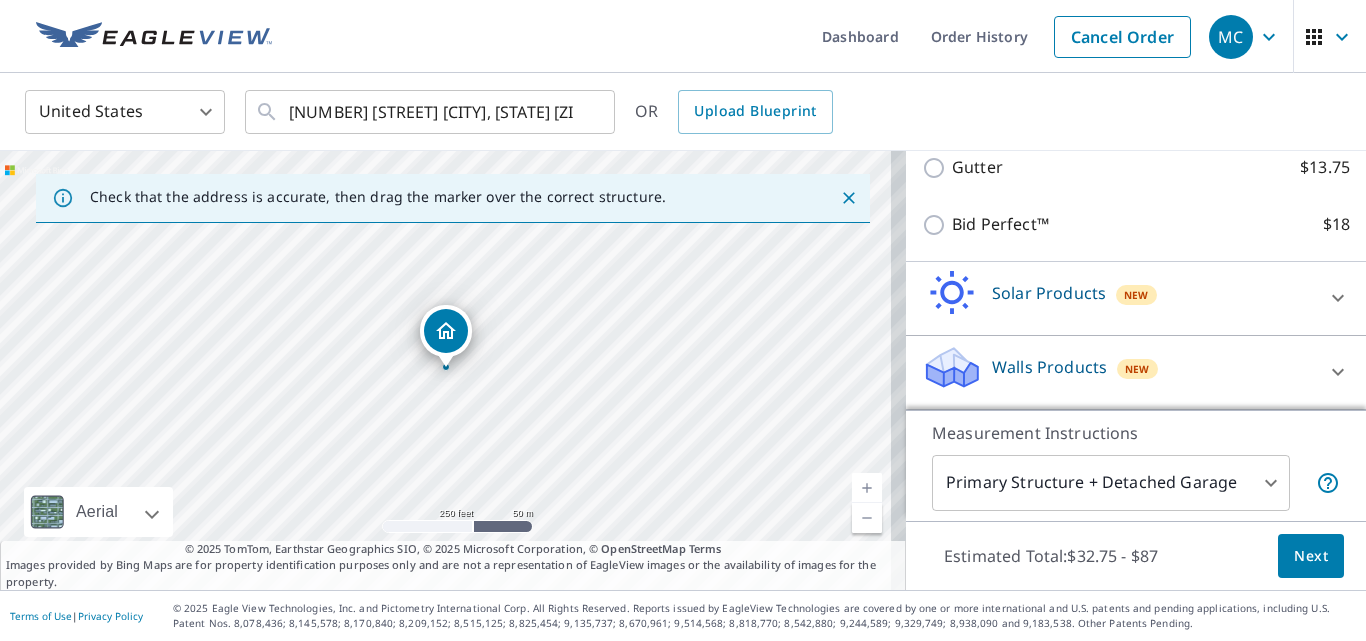 click on "Next" at bounding box center [1311, 556] 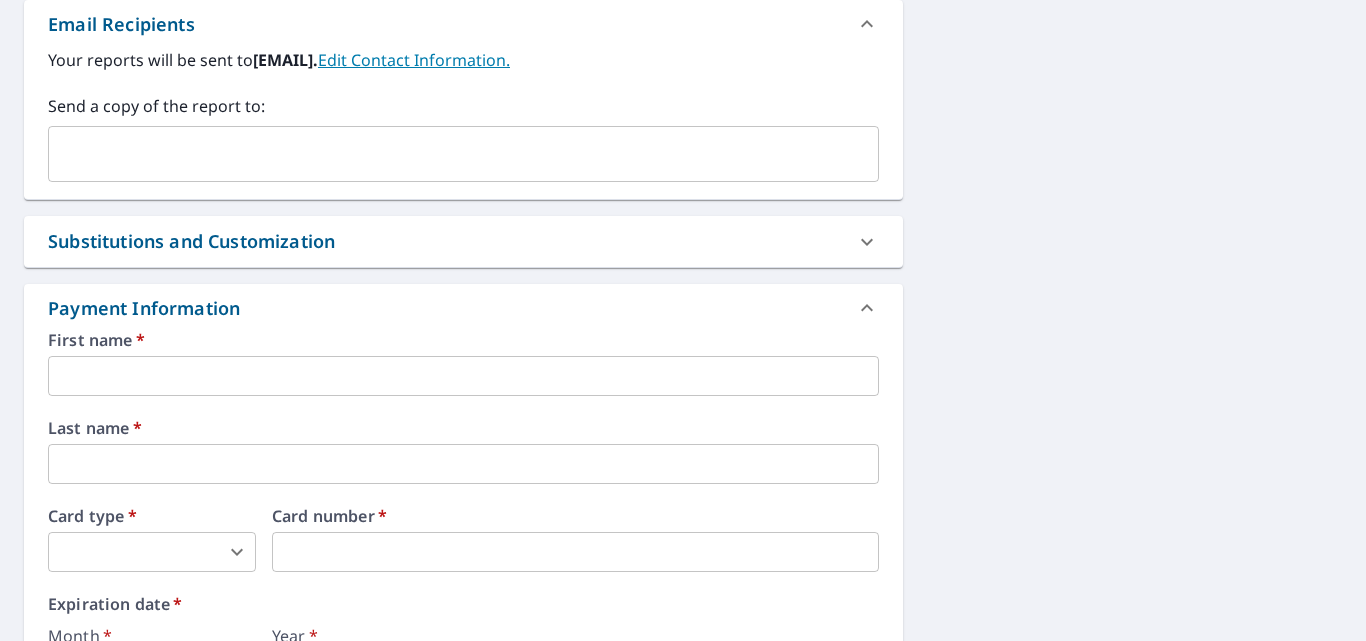 scroll, scrollTop: 805, scrollLeft: 0, axis: vertical 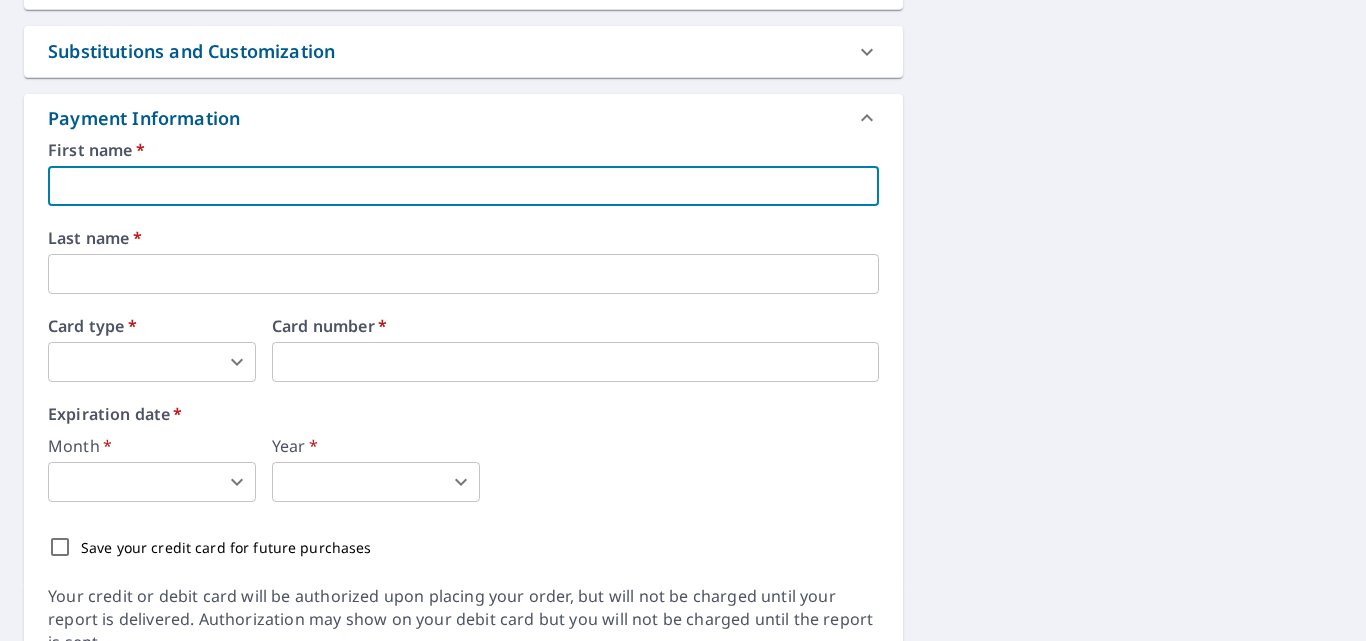 click at bounding box center [463, 186] 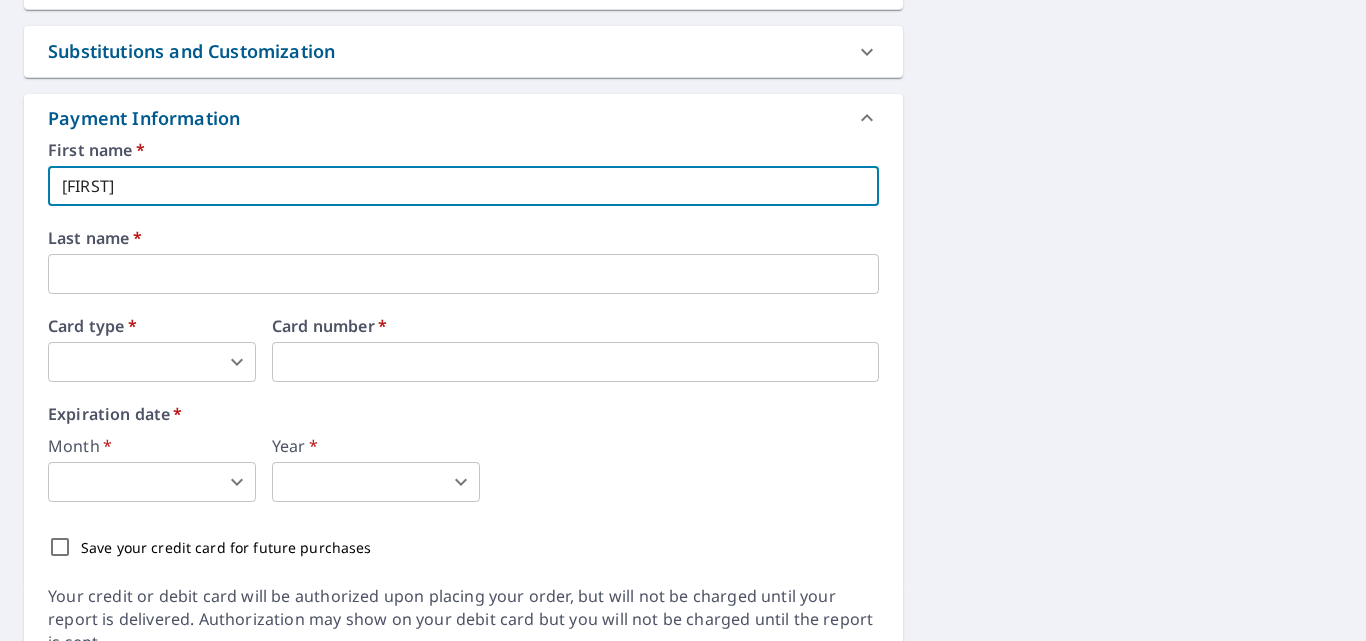 type on "makadeconnell@gmail.com" 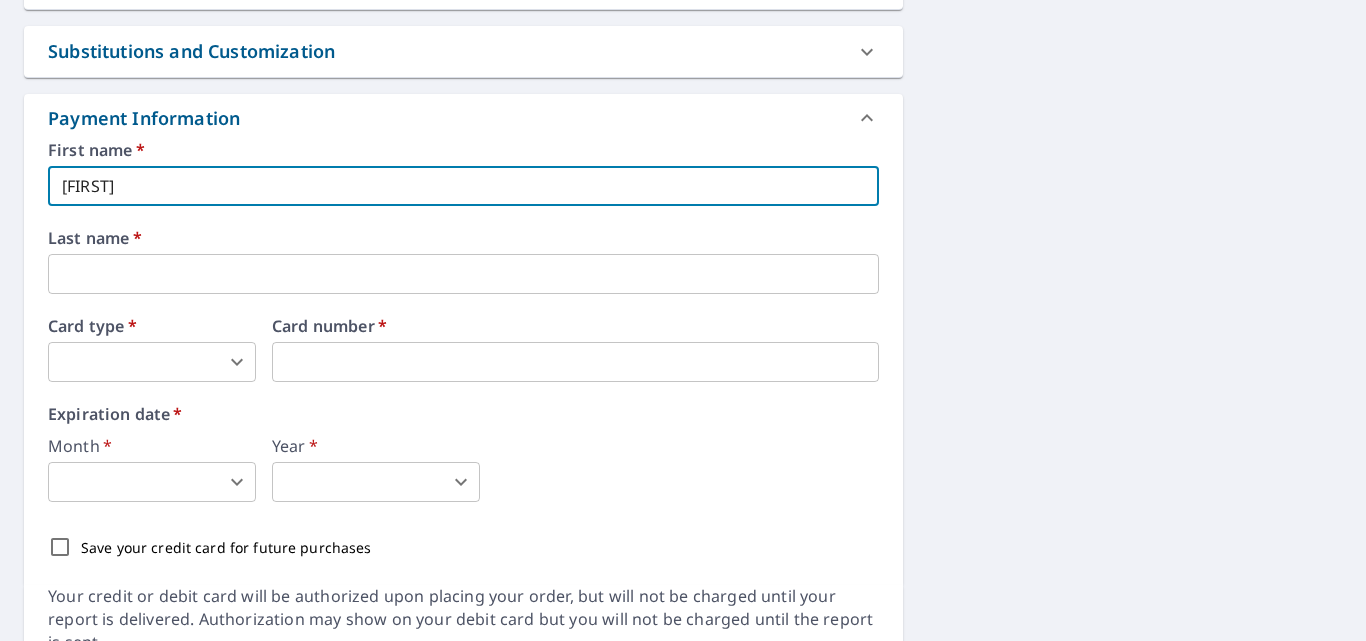 type on "Connell" 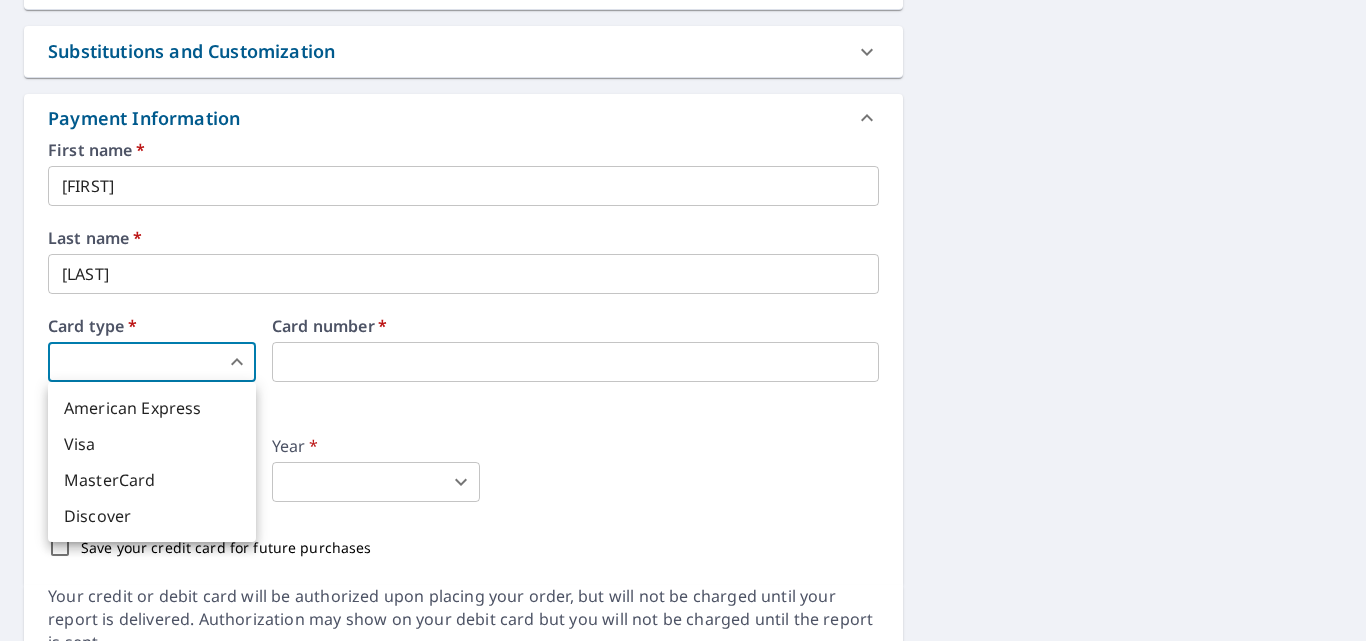 click on "MC MC
Dashboard Order History Cancel Order MC Dashboard / Finalize Order Finalize Order 3534 Markgraff Rd Fall Creek, WI 54742 Aerial Road A standard road map Aerial A detailed look from above Labels Labels 250 feet 50 m © 2025 TomTom, © Vexcel Imaging, © 2025 Microsoft Corporation,  © OpenStreetMap Terms PROPERTY TYPE Residential BUILDING ID 3534 Markgraff Rd, Fall Creek, WI, 54742 Changes to structures in last 4 years ( renovations, additions, etc. ) Include Special Instructions x ​ Claim Information Claim number ​ Claim information ​ PO number ​ Date of loss ​ Cat ID ​ Email Recipients Your reports will be sent to  makadeconnell@gmail.com.  Edit Contact Information. Send a copy of the report to: makadeconnell@gmail.com ​ Substitutions and Customization Roof measurement report substitutions If a Premium Report is unavailable send me an Extended Coverage 3D Report: Yes No Ask If an Extended Coverage 3D Report is unavailable send me an Extended Coverage 2D Report: Yes No Ask Yes No Ask" at bounding box center [683, 320] 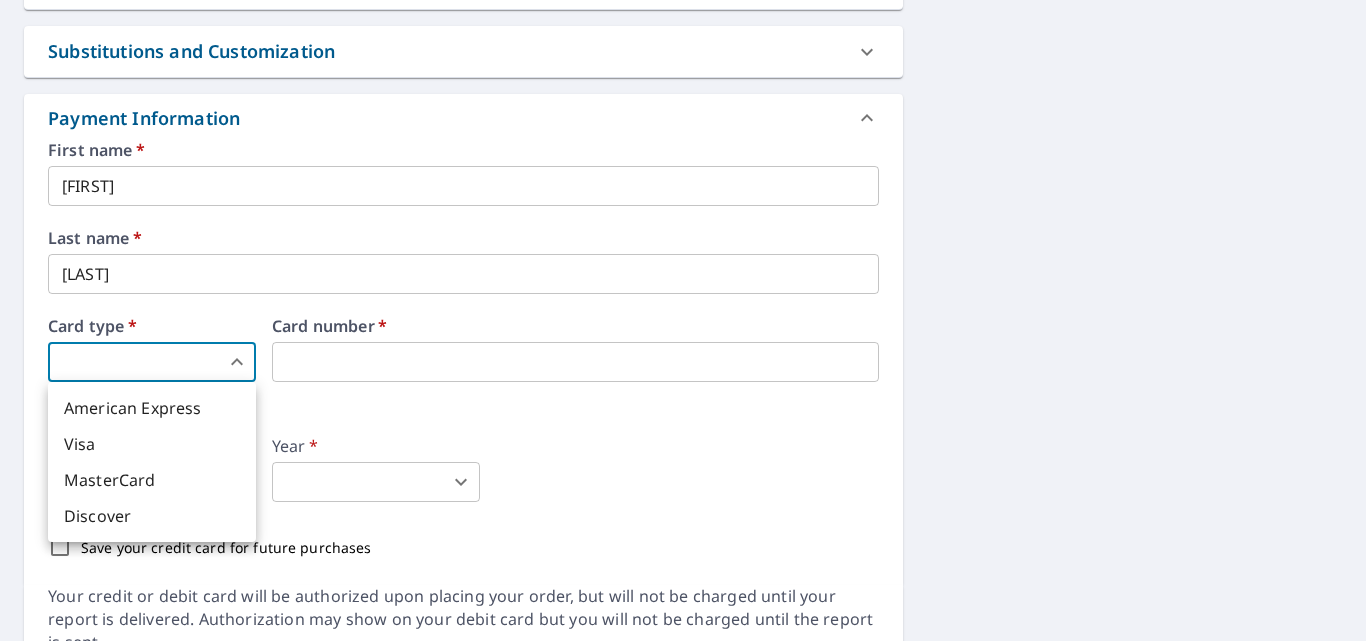 click on "Visa" at bounding box center [152, 444] 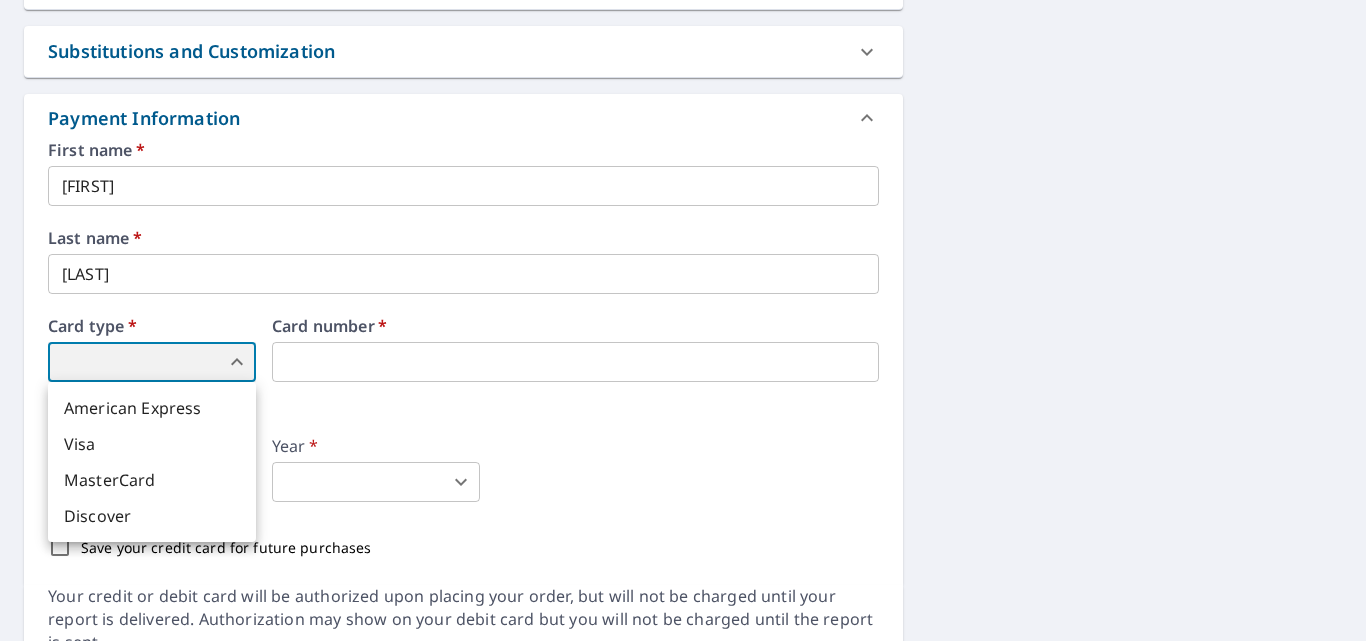 type on "2" 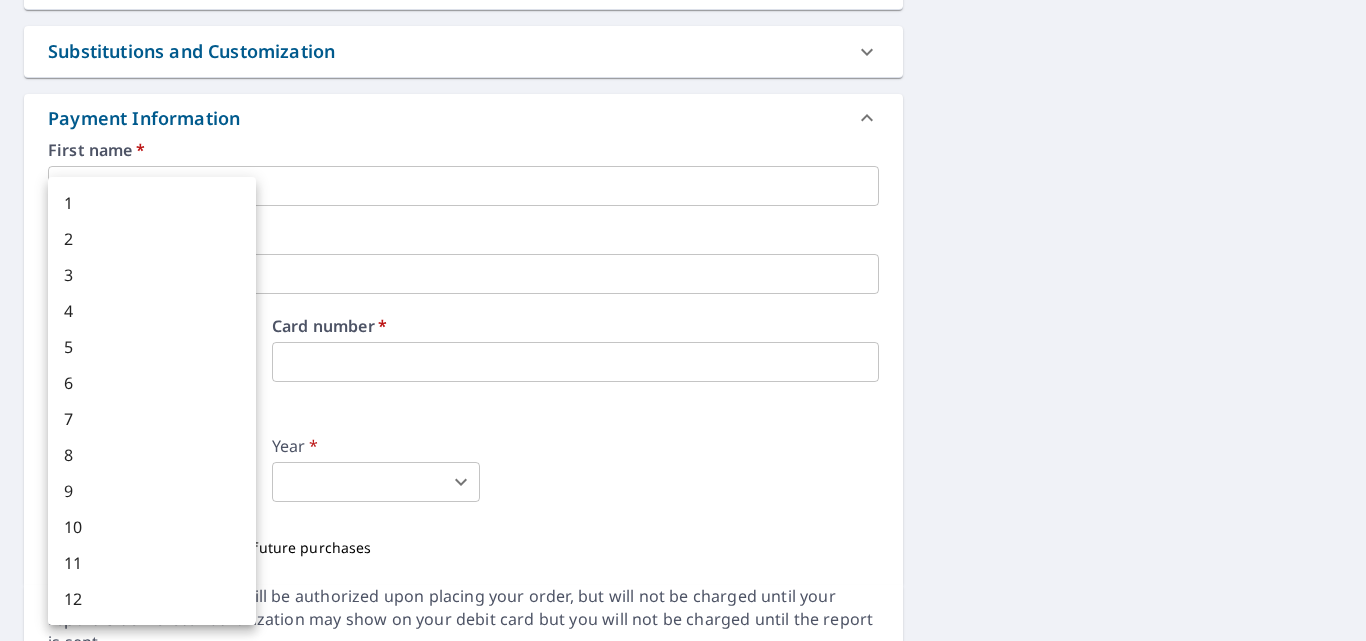 click on "MC MC
Dashboard Order History Cancel Order MC Dashboard / Finalize Order Finalize Order 3534 Markgraff Rd Fall Creek, WI 54742 Aerial Road A standard road map Aerial A detailed look from above Labels Labels 250 feet 50 m © 2025 TomTom, © Vexcel Imaging, © 2025 Microsoft Corporation,  © OpenStreetMap Terms PROPERTY TYPE Residential BUILDING ID 3534 Markgraff Rd, Fall Creek, WI, 54742 Changes to structures in last 4 years ( renovations, additions, etc. ) Include Special Instructions x ​ Claim Information Claim number ​ Claim information ​ PO number ​ Date of loss ​ Cat ID ​ Email Recipients Your reports will be sent to  makadeconnell@gmail.com.  Edit Contact Information. Send a copy of the report to: makadeconnell@gmail.com ​ Substitutions and Customization Roof measurement report substitutions If a Premium Report is unavailable send me an Extended Coverage 3D Report: Yes No Ask If an Extended Coverage 3D Report is unavailable send me an Extended Coverage 2D Report: Yes No Ask Yes No Ask" at bounding box center [683, 320] 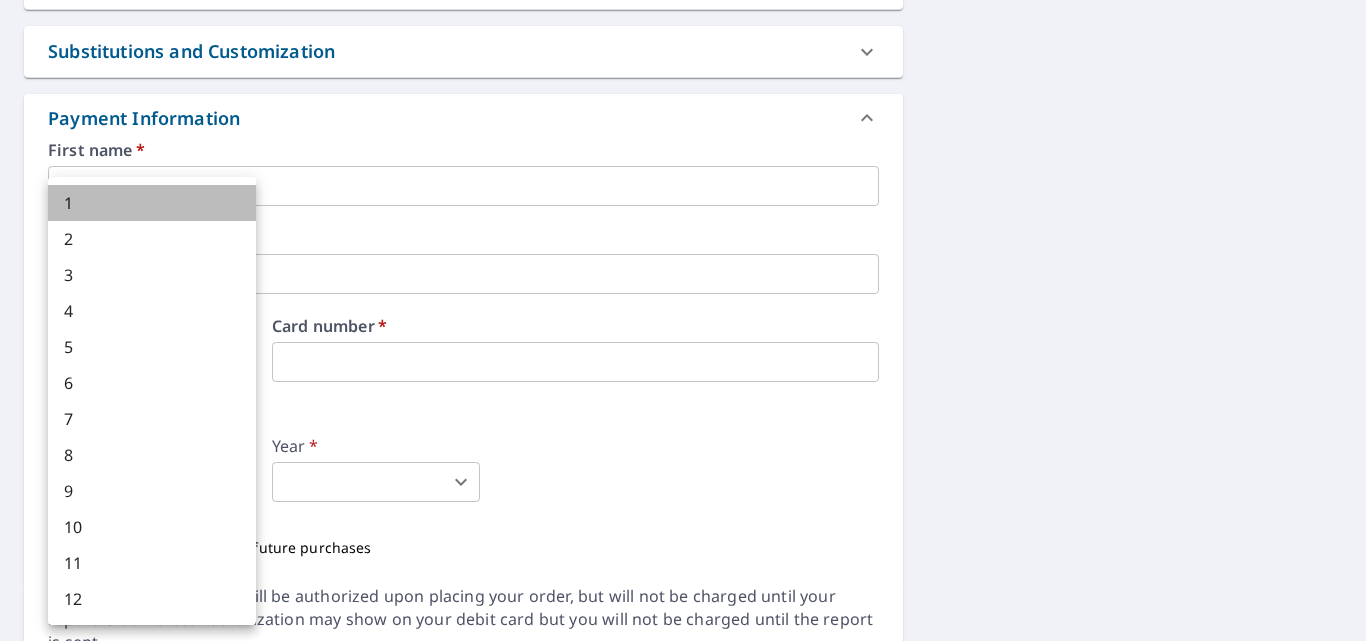 click on "1" at bounding box center [152, 203] 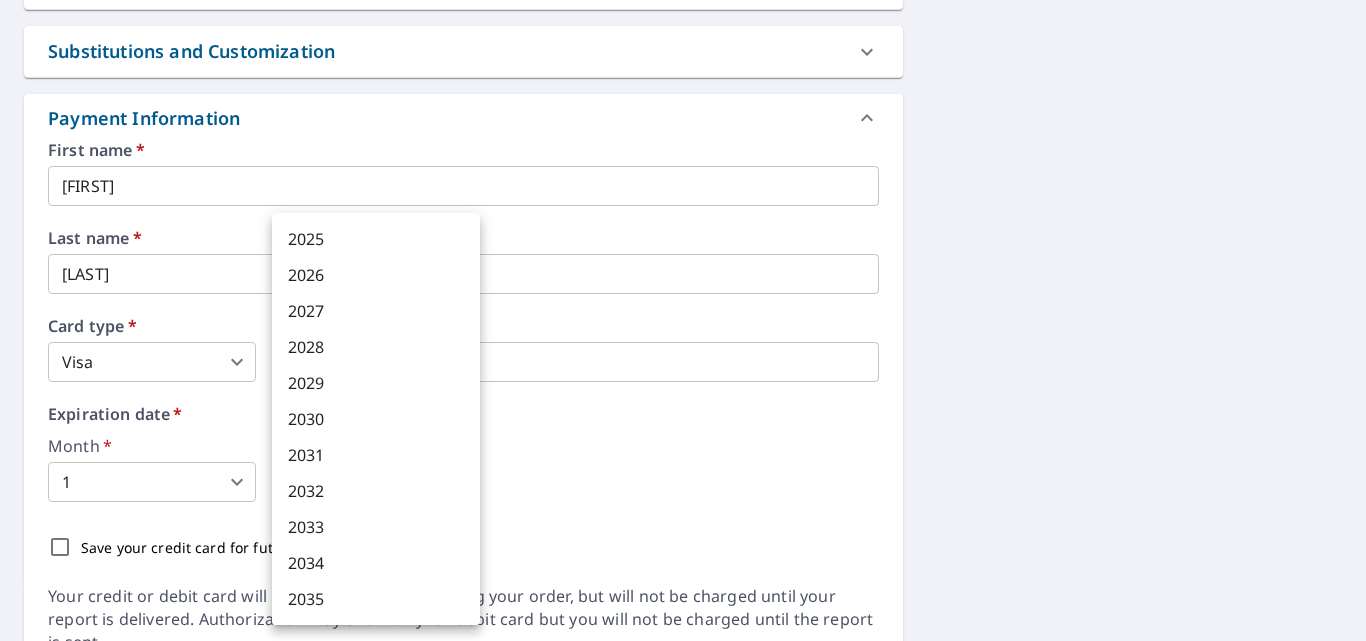 click on "MC MC
Dashboard Order History Cancel Order MC Dashboard / Finalize Order Finalize Order 3534 Markgraff Rd Fall Creek, WI 54742 Aerial Road A standard road map Aerial A detailed look from above Labels Labels 250 feet 50 m © 2025 TomTom, © Vexcel Imaging, © 2025 Microsoft Corporation,  © OpenStreetMap Terms PROPERTY TYPE Residential BUILDING ID 3534 Markgraff Rd, Fall Creek, WI, 54742 Changes to structures in last 4 years ( renovations, additions, etc. ) Include Special Instructions x ​ Claim Information Claim number ​ Claim information ​ PO number ​ Date of loss ​ Cat ID ​ Email Recipients Your reports will be sent to  makadeconnell@gmail.com.  Edit Contact Information. Send a copy of the report to: makadeconnell@gmail.com ​ Substitutions and Customization Roof measurement report substitutions If a Premium Report is unavailable send me an Extended Coverage 3D Report: Yes No Ask If an Extended Coverage 3D Report is unavailable send me an Extended Coverage 2D Report: Yes No Ask Yes No Ask" at bounding box center (683, 320) 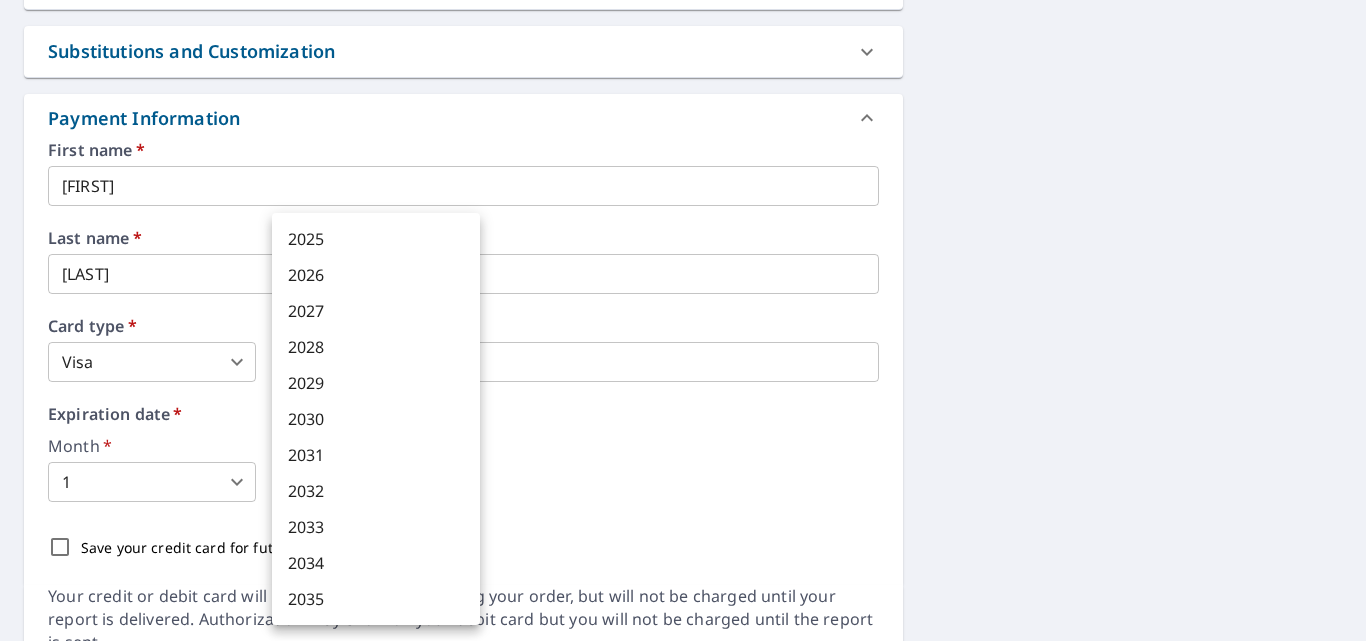 click on "2028" at bounding box center (376, 347) 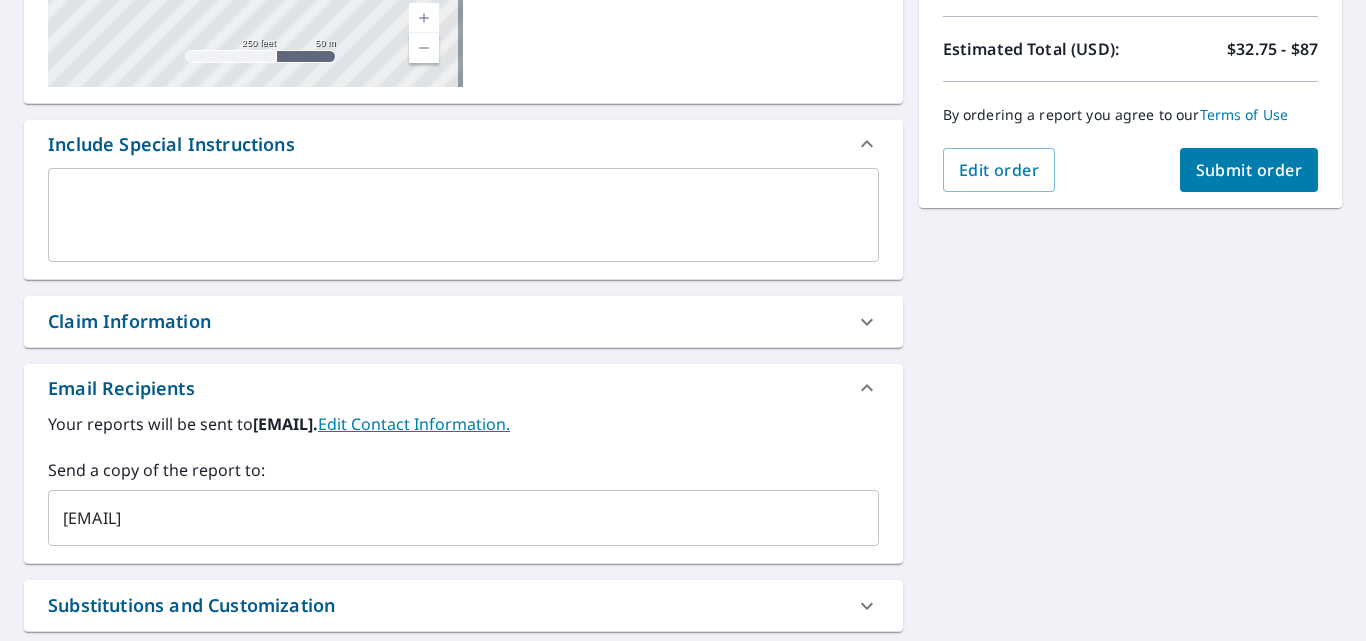 scroll, scrollTop: 427, scrollLeft: 0, axis: vertical 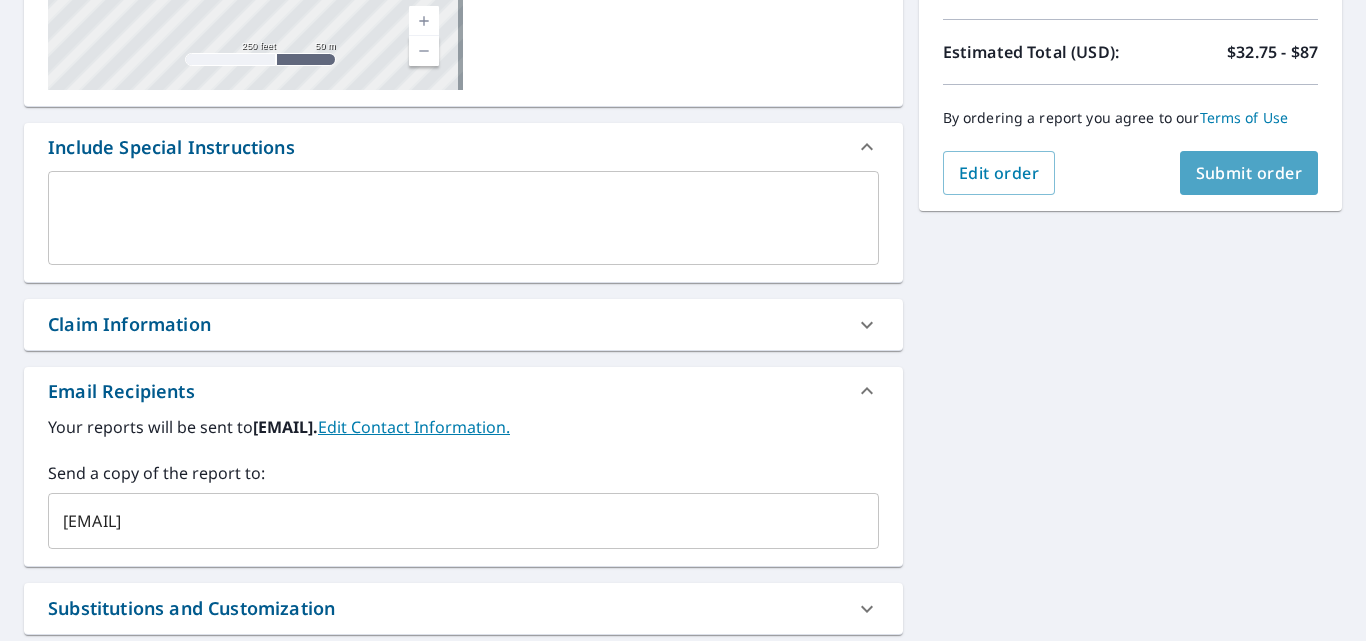 click on "Submit order" at bounding box center [1249, 173] 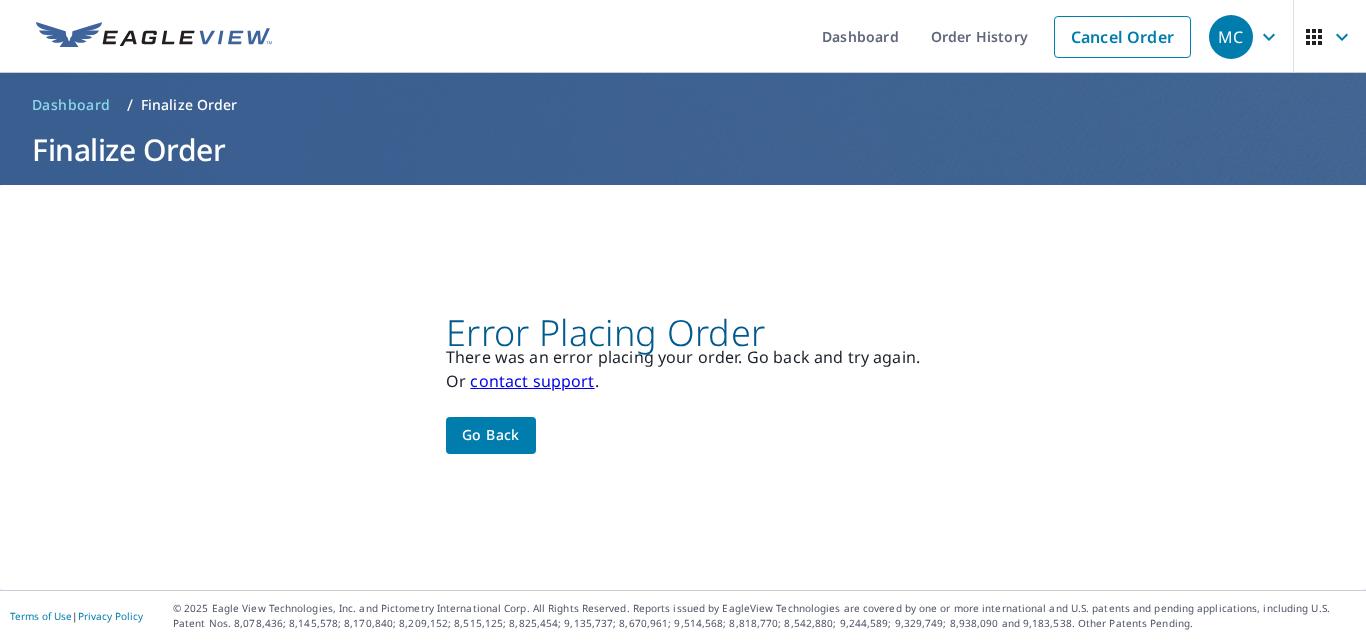 scroll, scrollTop: 0, scrollLeft: 0, axis: both 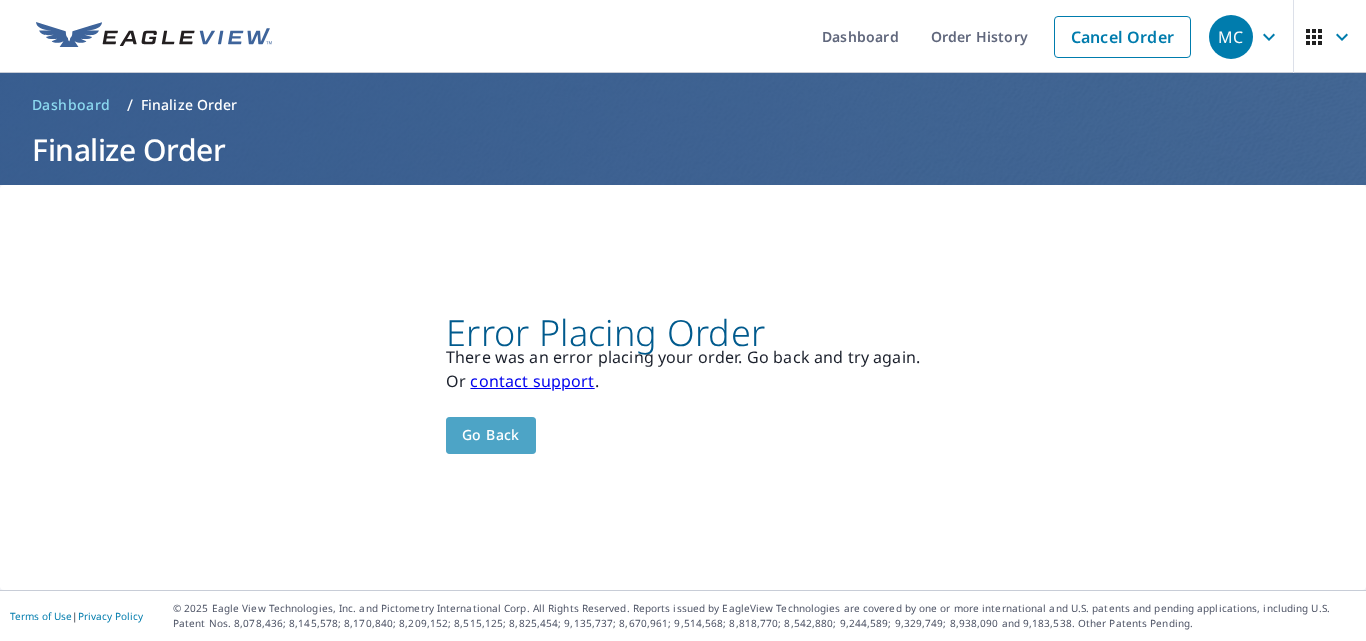 click on "Go back" at bounding box center [491, 435] 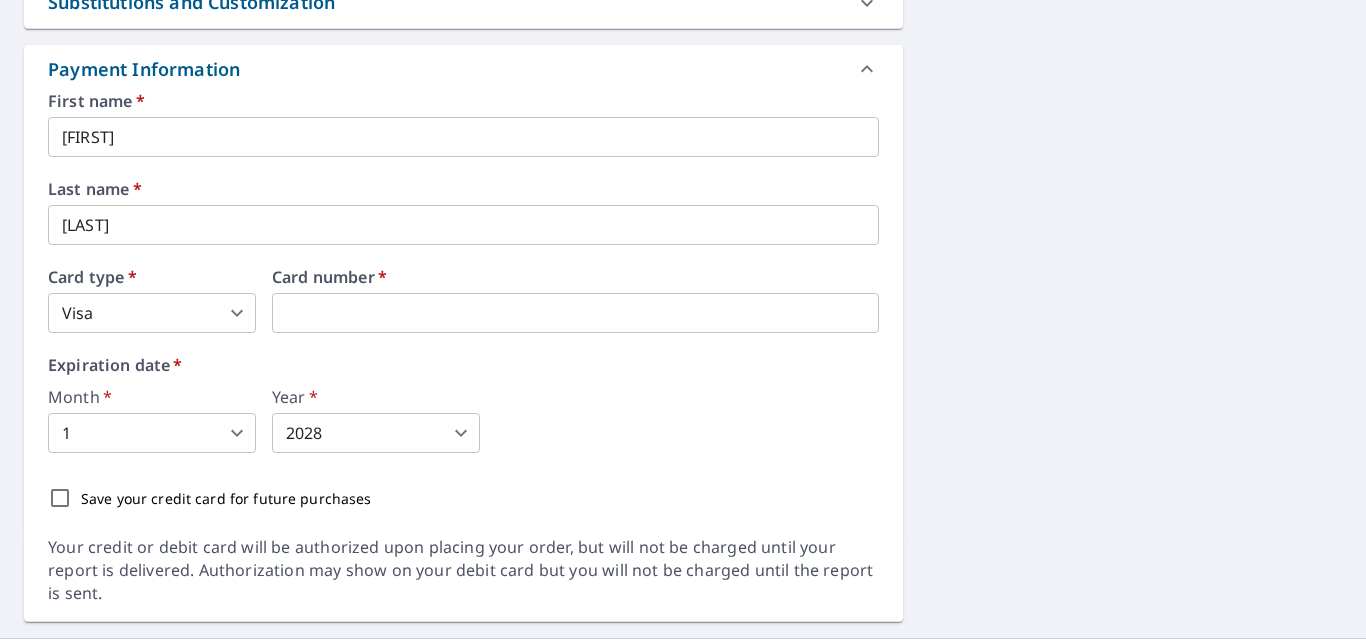 scroll, scrollTop: 1041, scrollLeft: 0, axis: vertical 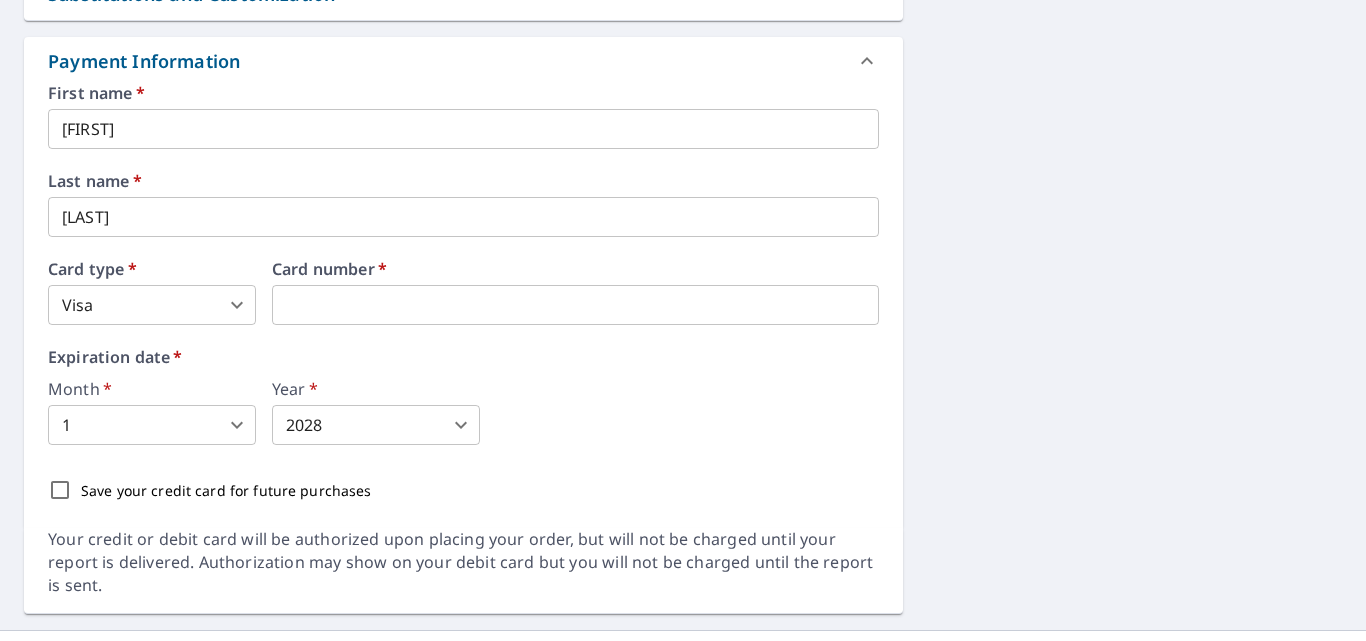 click at bounding box center [575, 305] 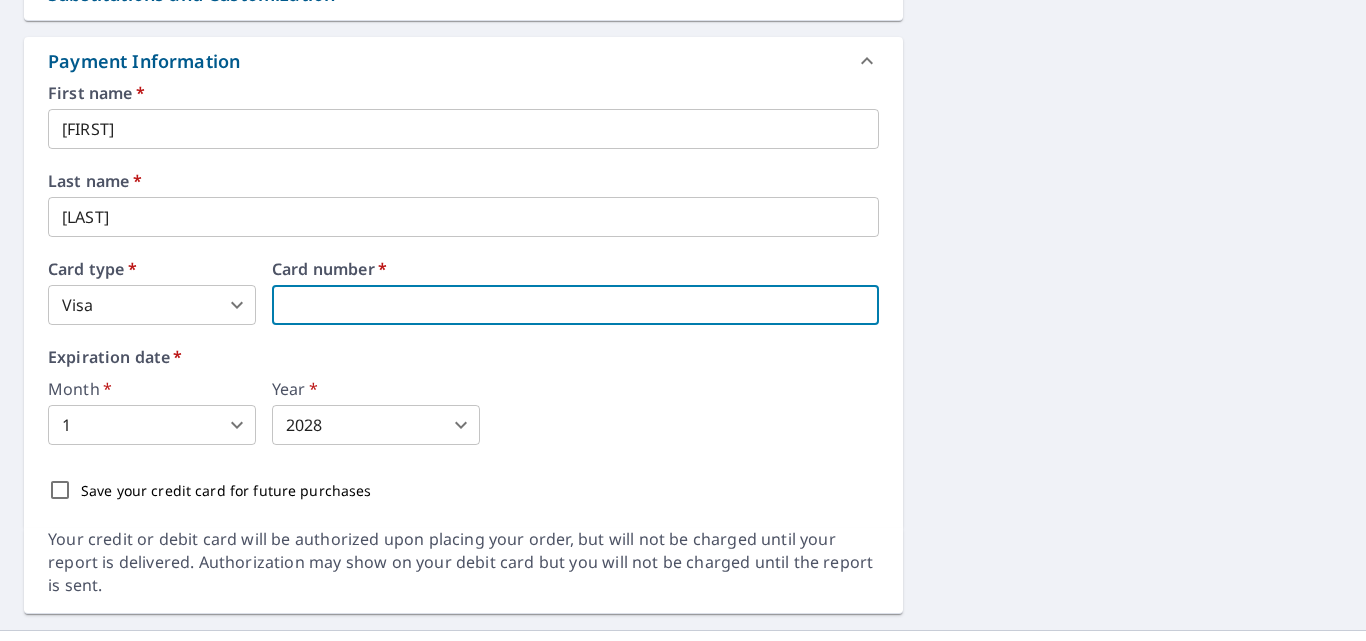 click at bounding box center (575, 305) 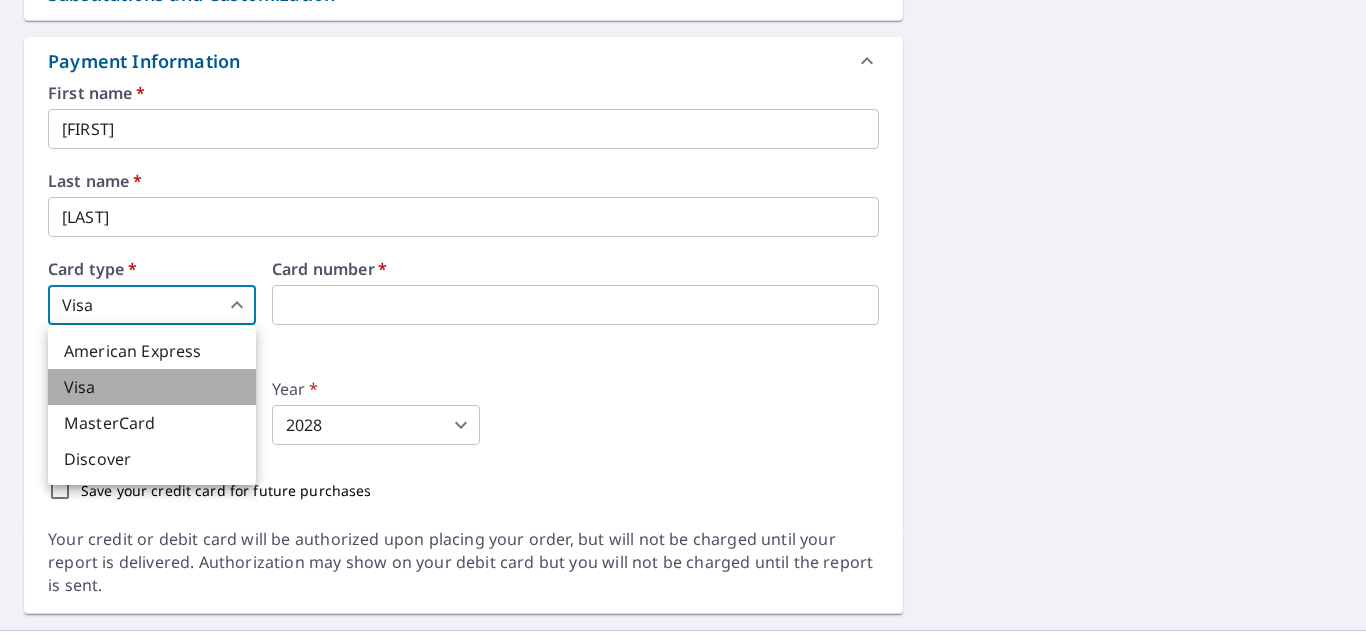 click on "Visa" at bounding box center (152, 387) 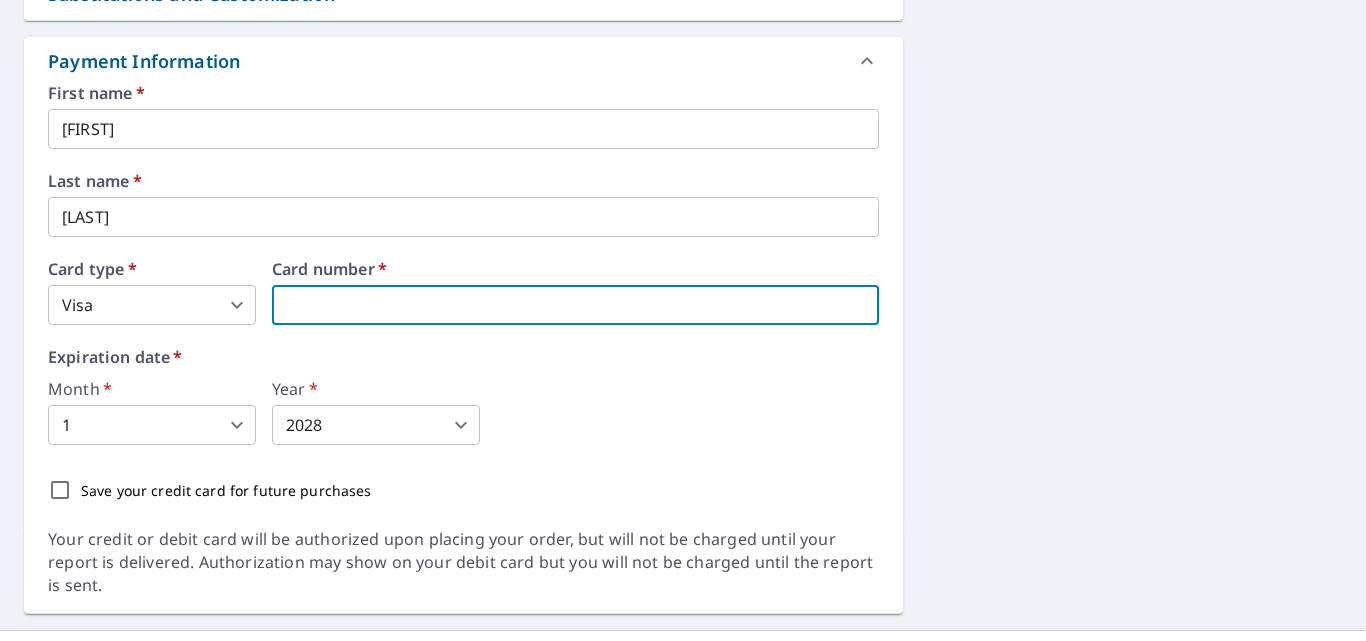 click at bounding box center (575, 305) 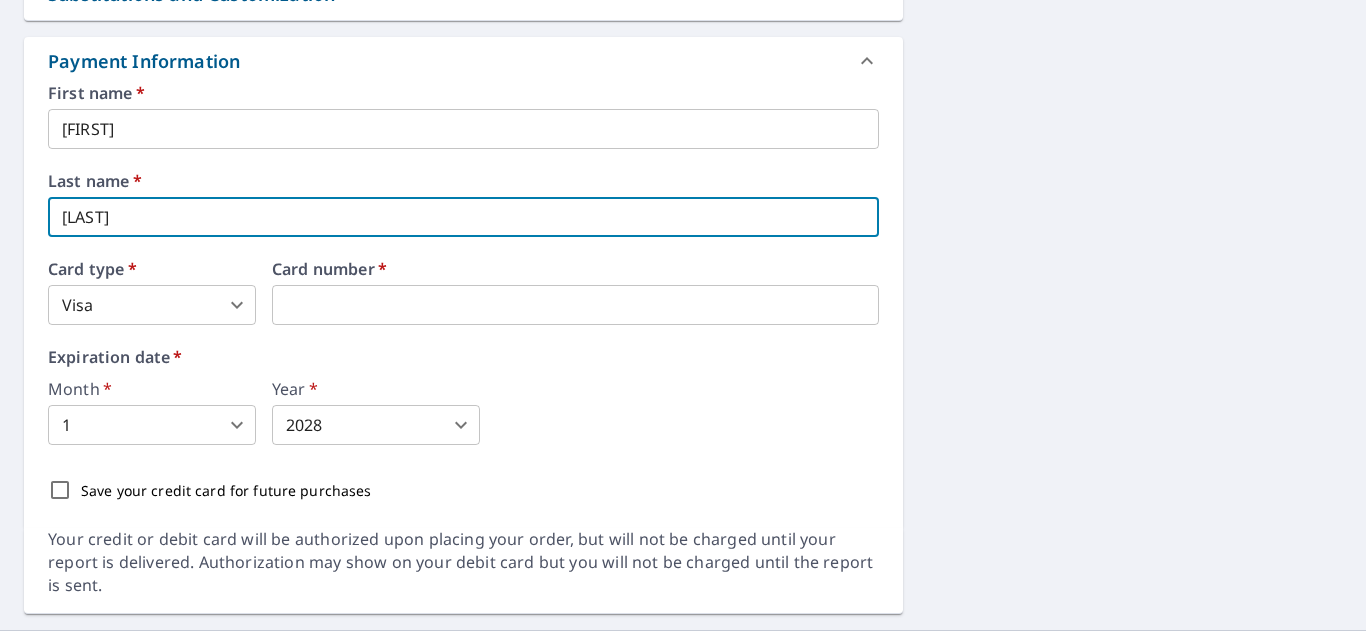 click on "Connell" at bounding box center [463, 217] 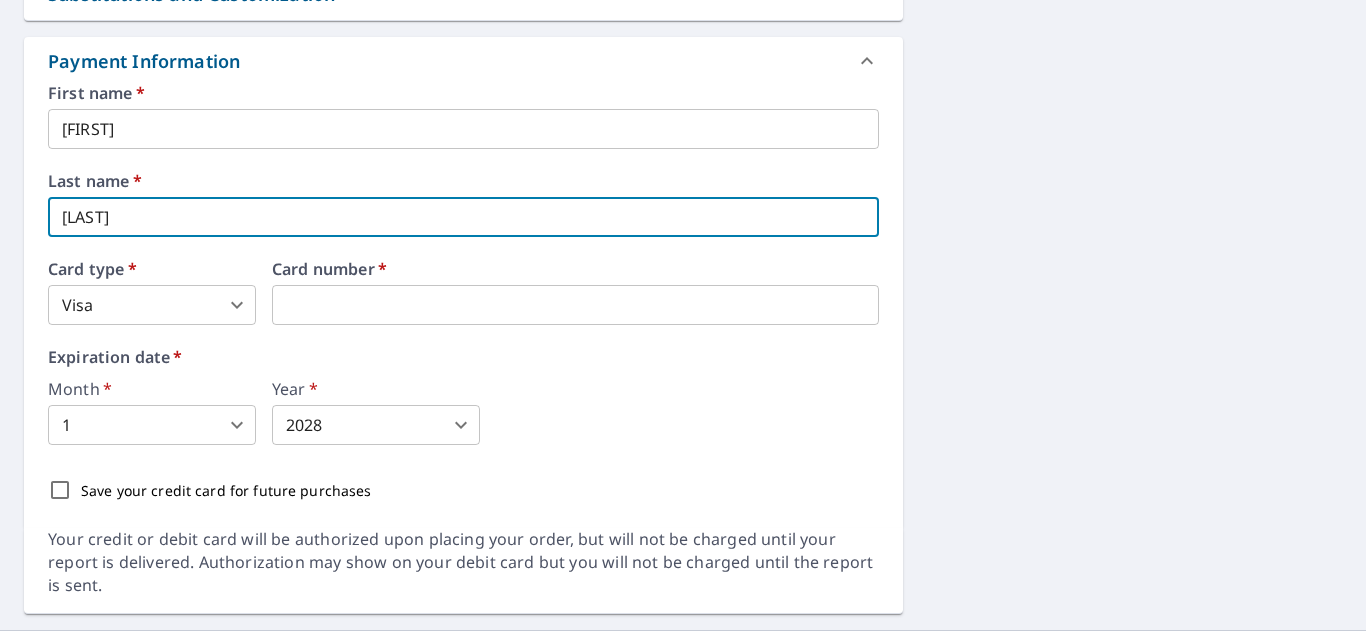 click at bounding box center [575, 305] 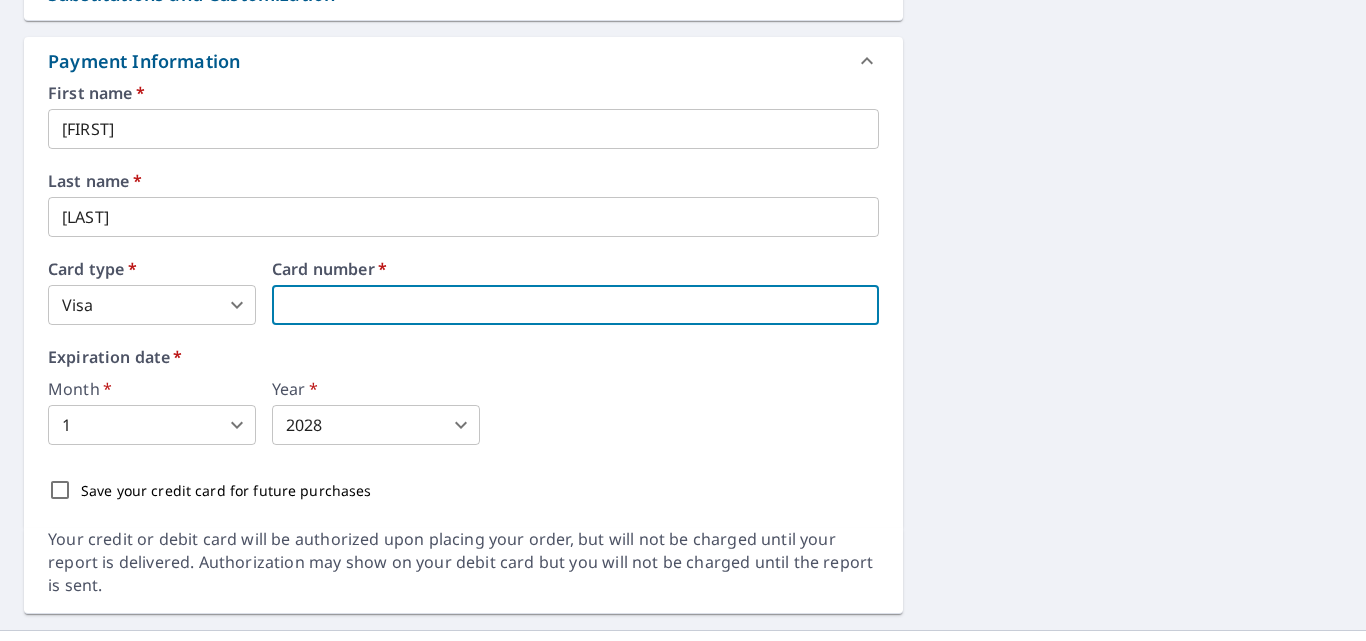 type 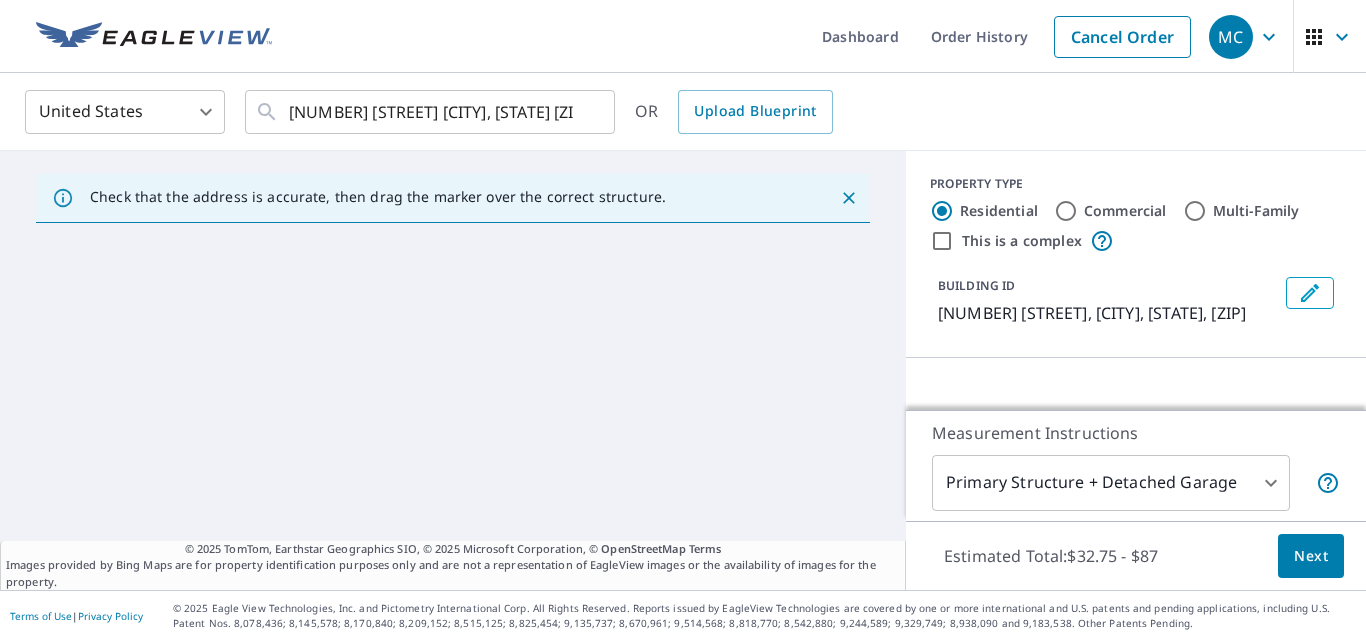 scroll, scrollTop: 0, scrollLeft: 0, axis: both 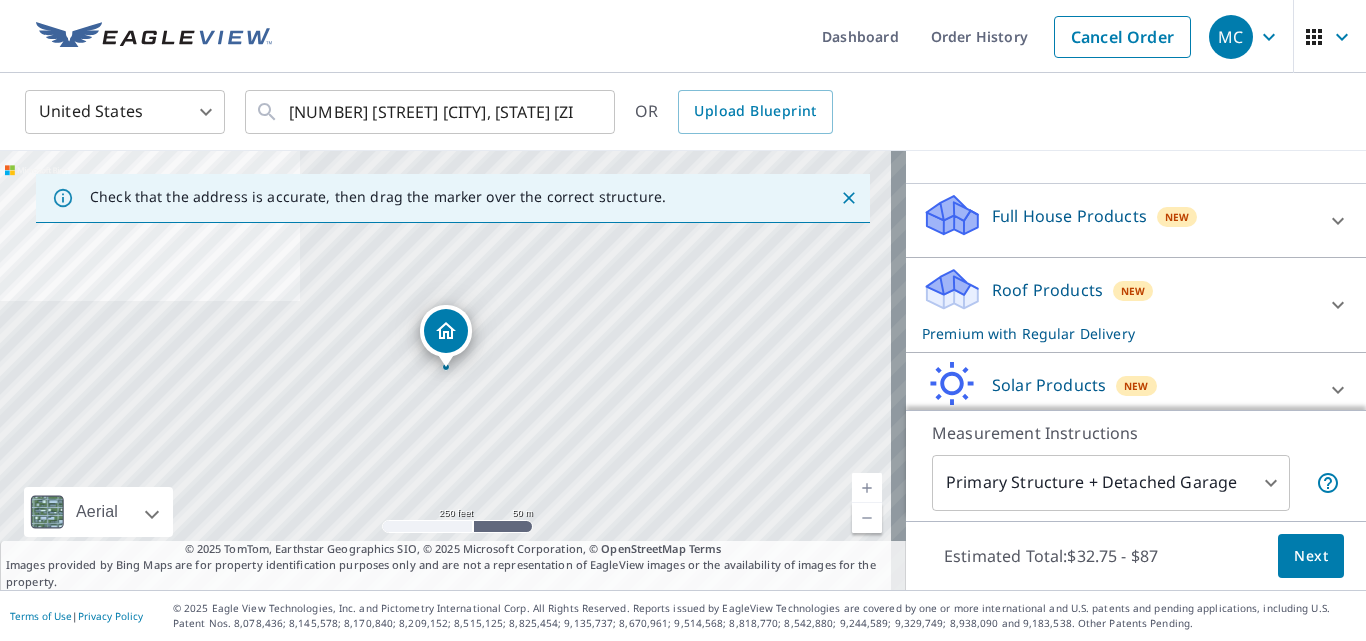 click on "Roof Products New Premium with Regular Delivery" at bounding box center [1118, 305] 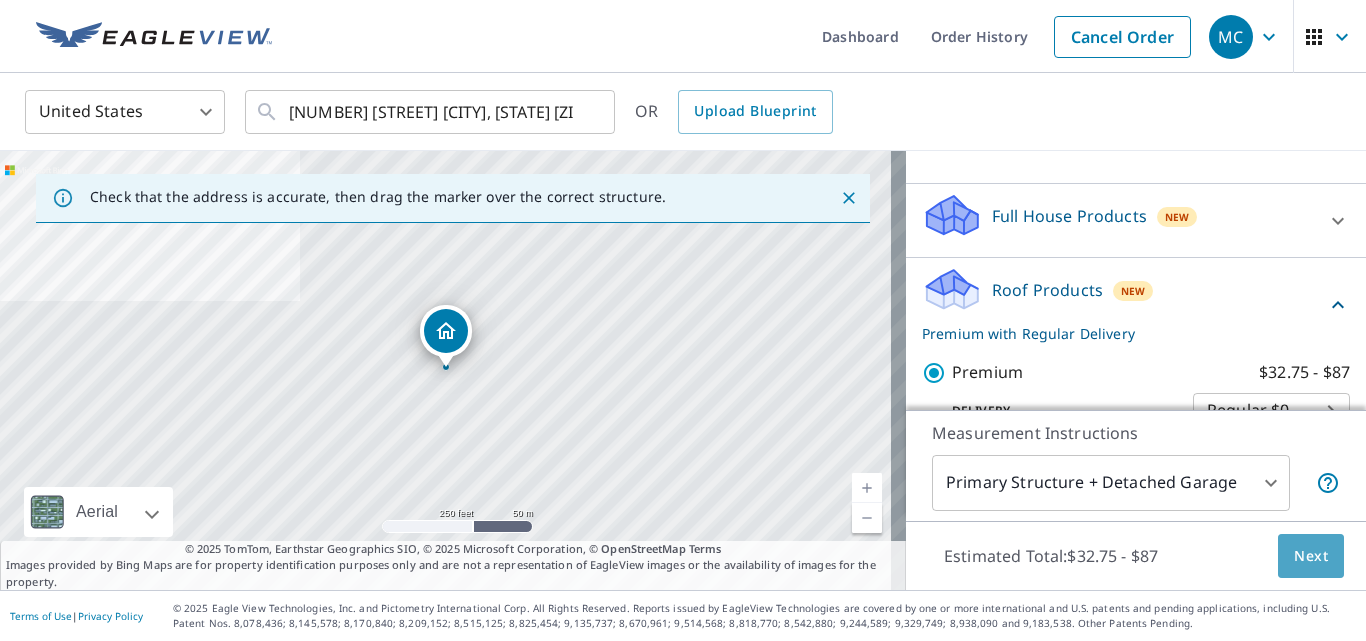 click on "Next" at bounding box center [1311, 556] 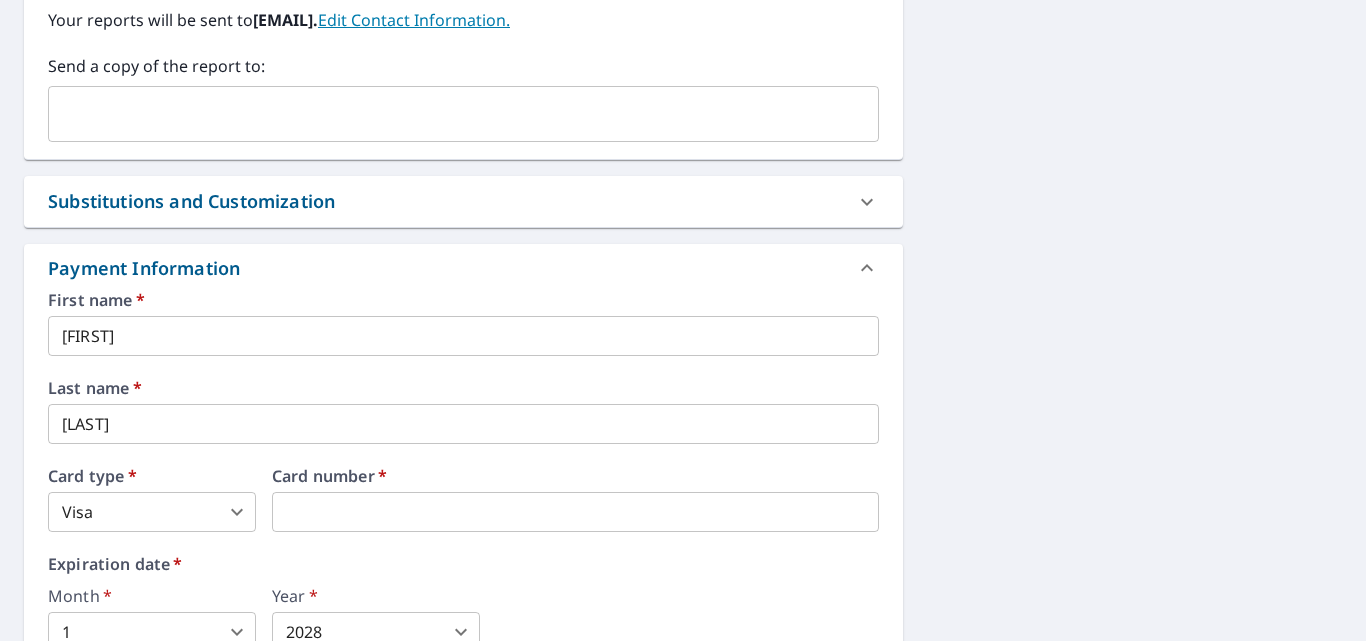 scroll, scrollTop: 922, scrollLeft: 0, axis: vertical 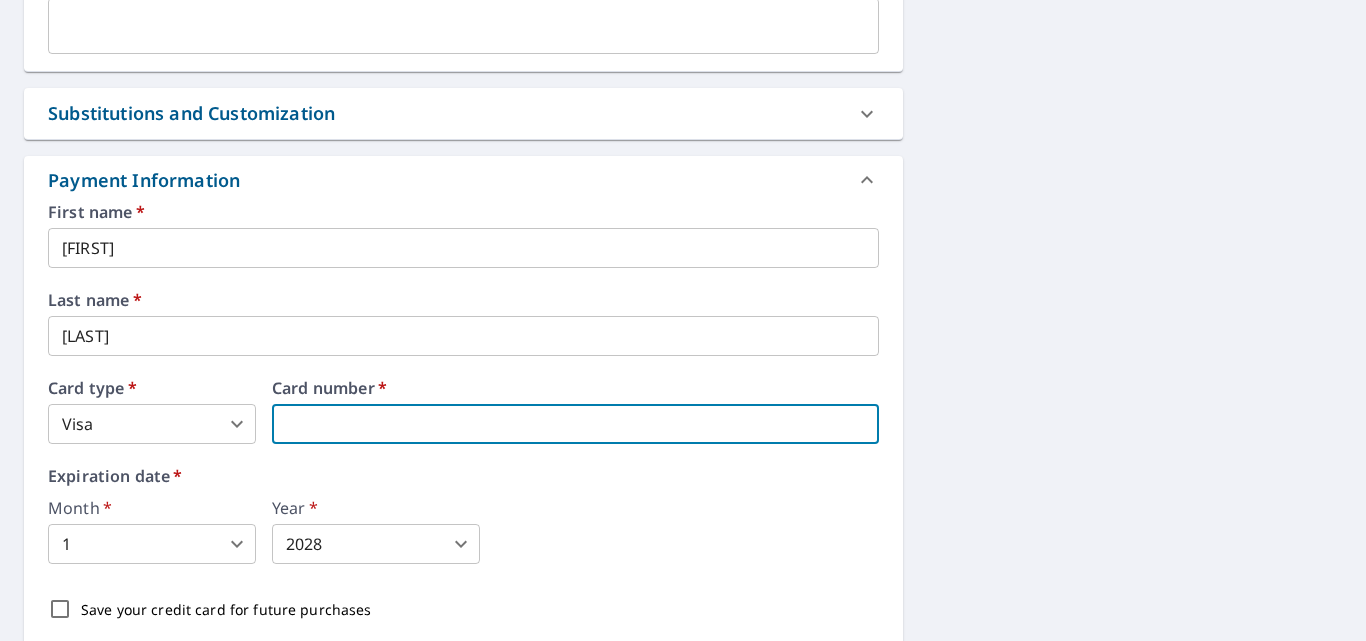 click at bounding box center [575, 424] 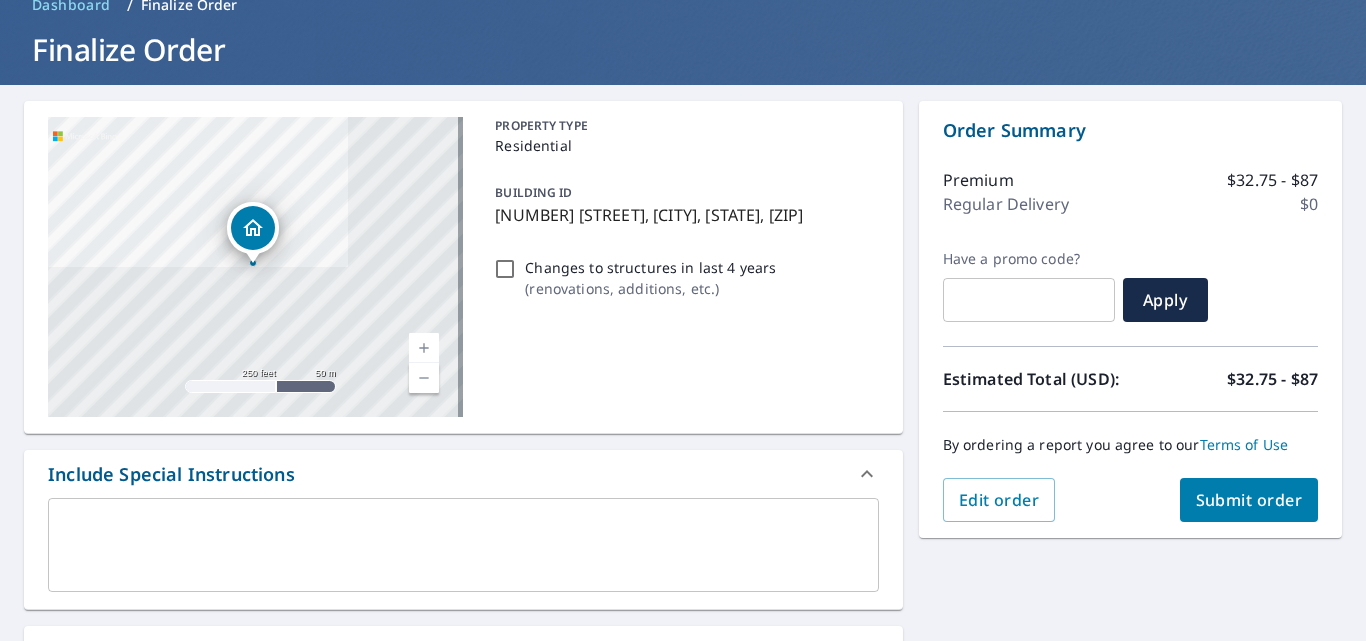 scroll, scrollTop: 0, scrollLeft: 0, axis: both 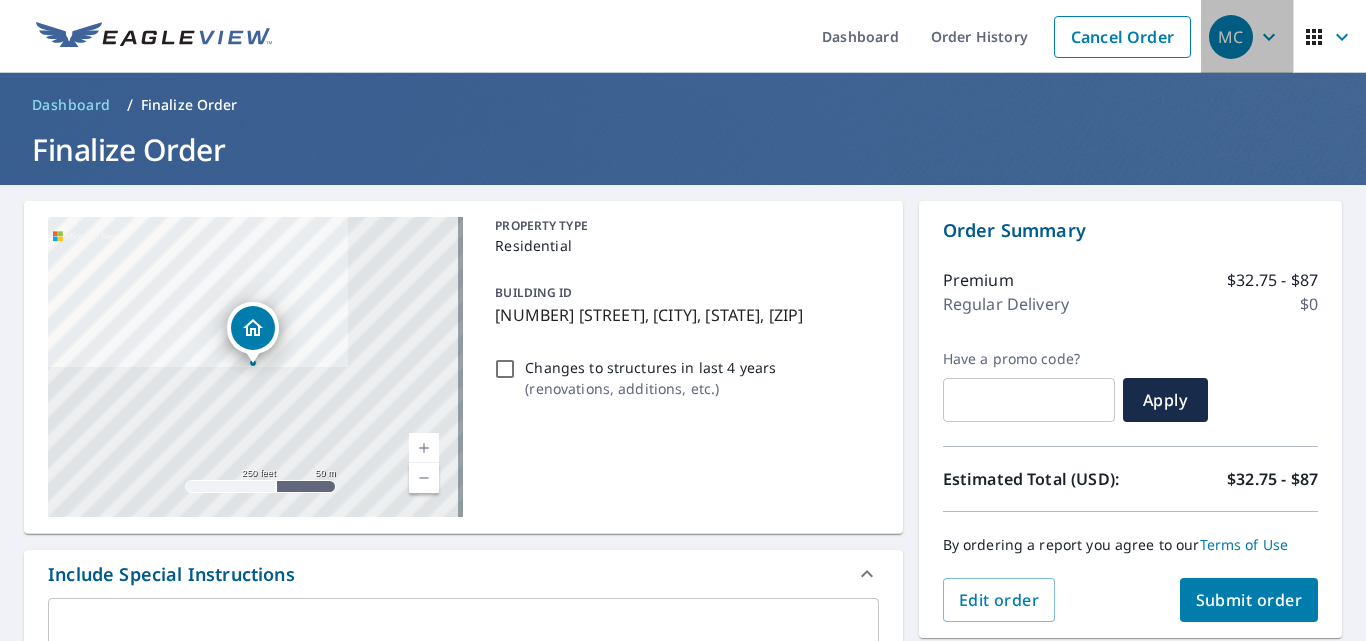 click 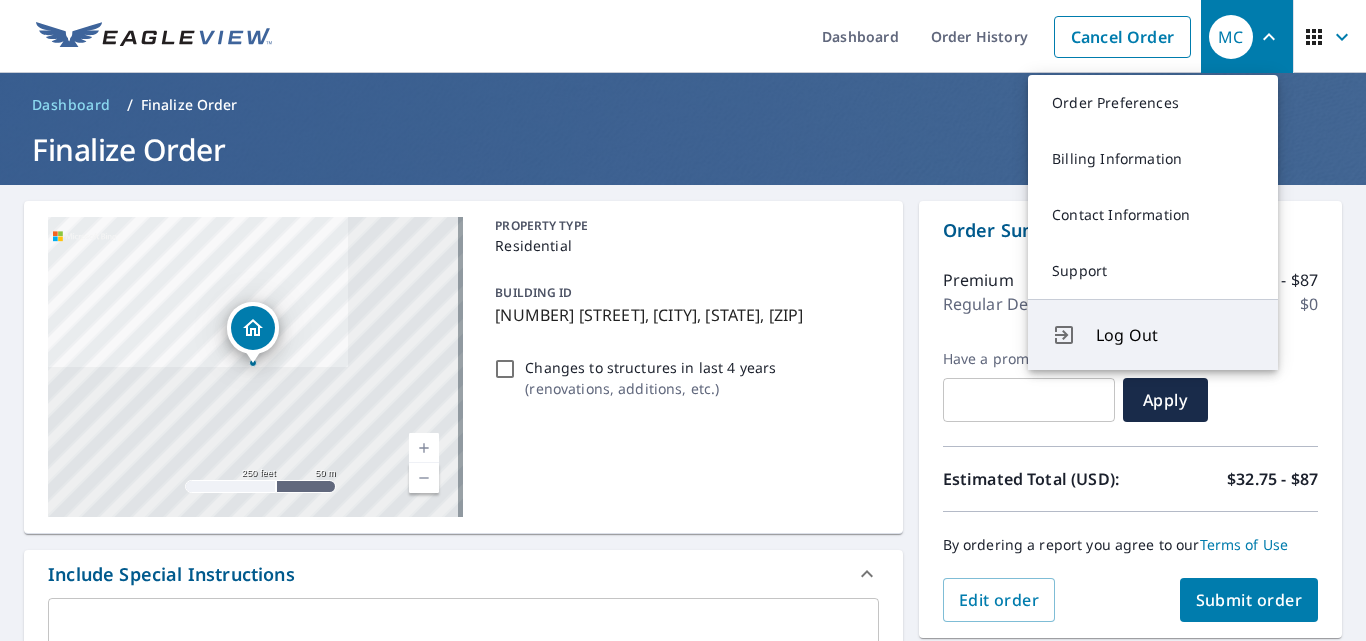click on "Log Out" at bounding box center (1175, 335) 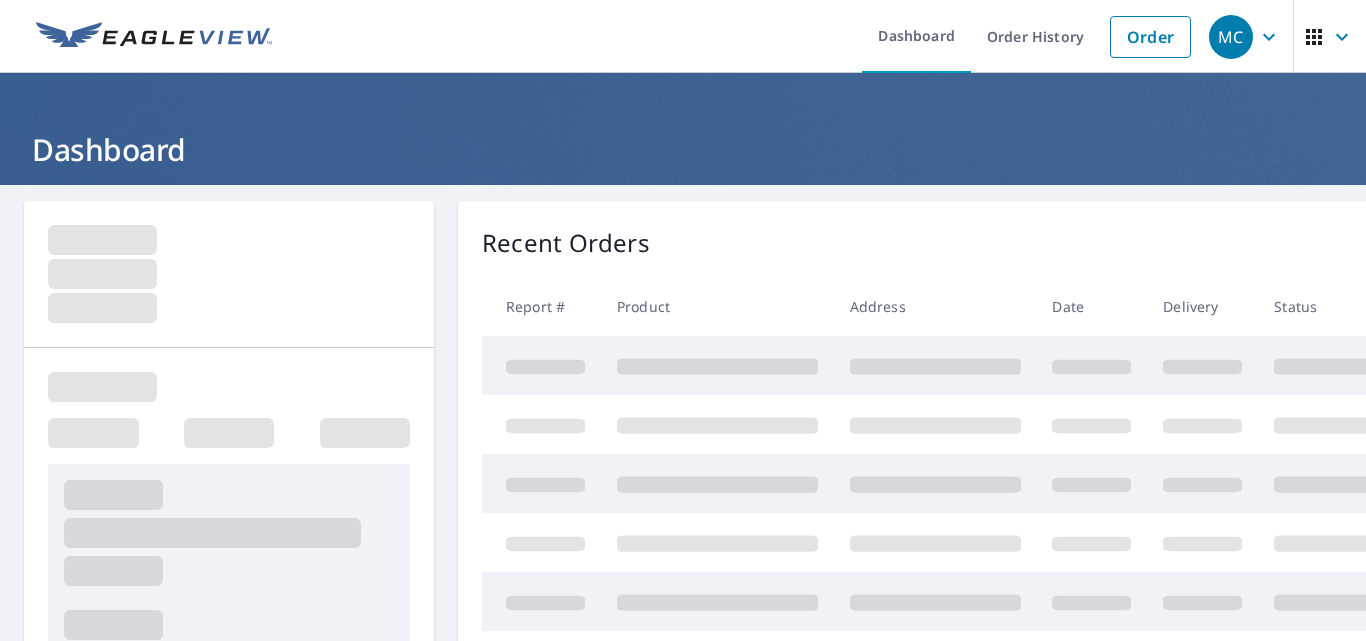 scroll, scrollTop: 0, scrollLeft: 0, axis: both 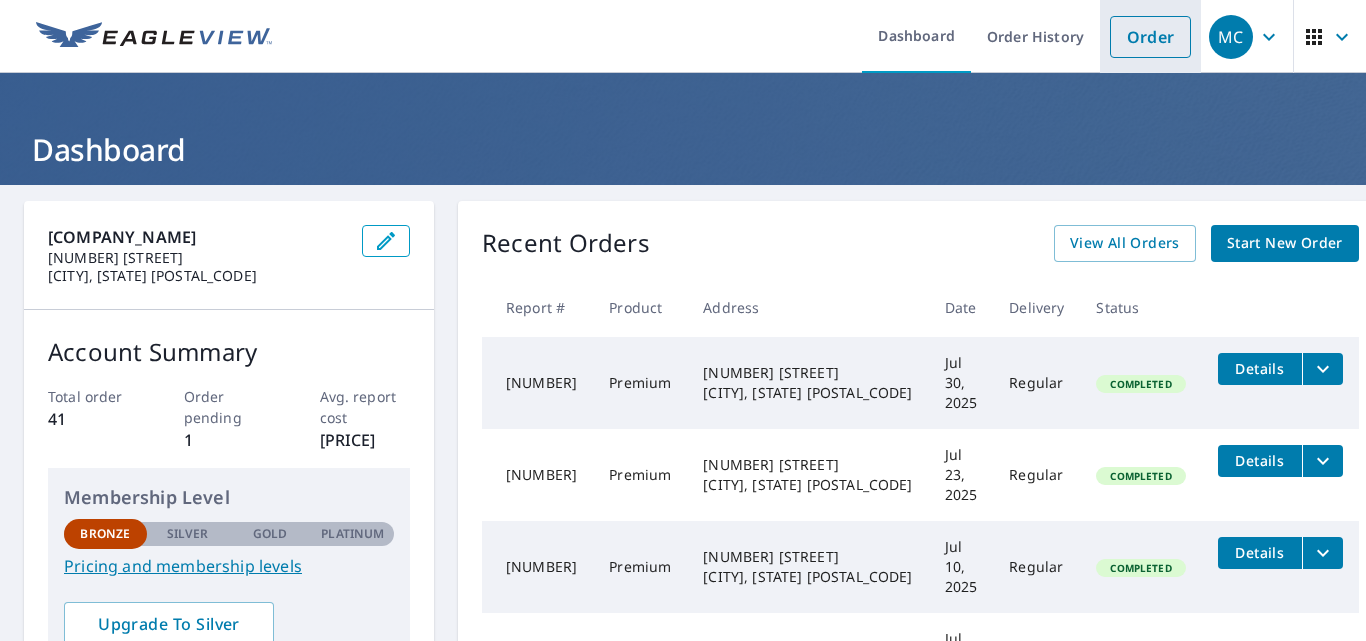 click on "Order" at bounding box center [1150, 37] 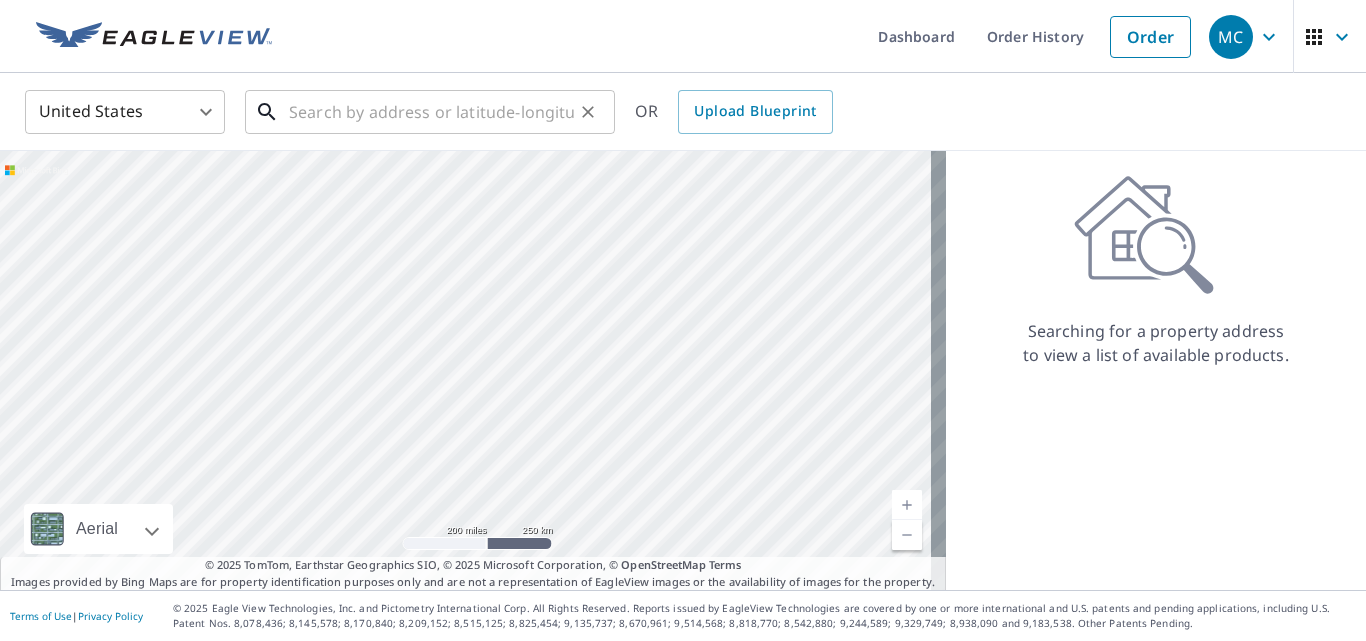 click at bounding box center (431, 112) 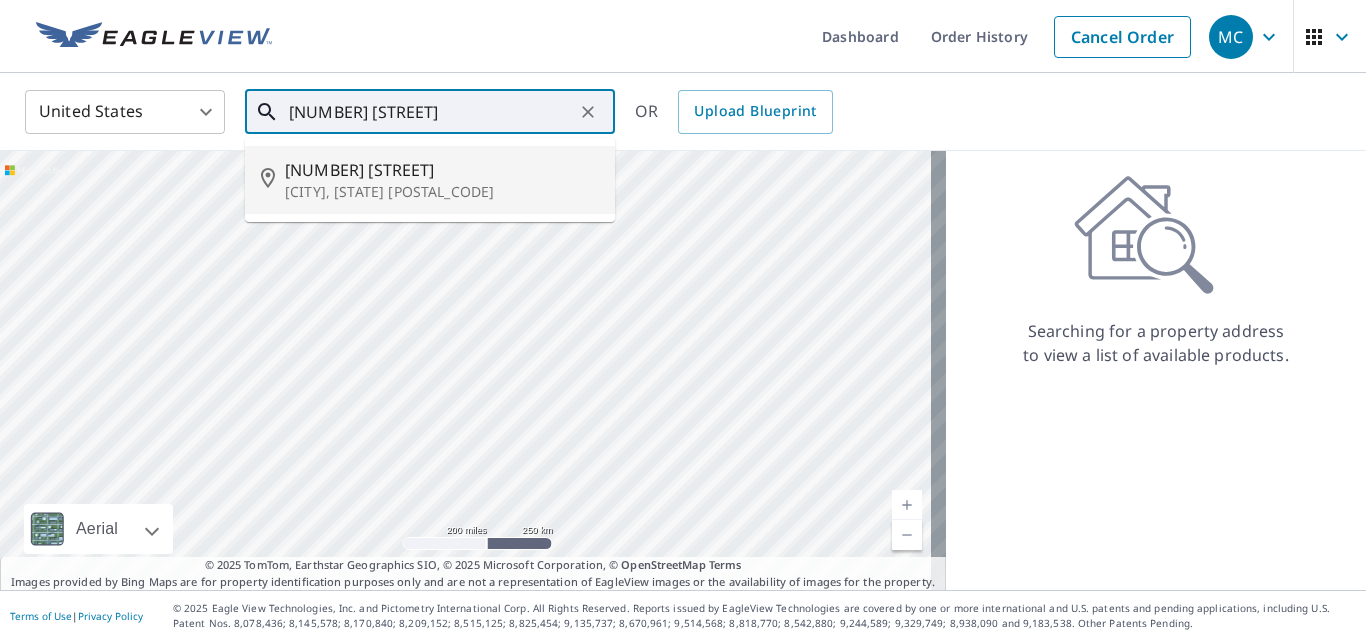 click on "[NUMBER] [STREET]" at bounding box center (442, 170) 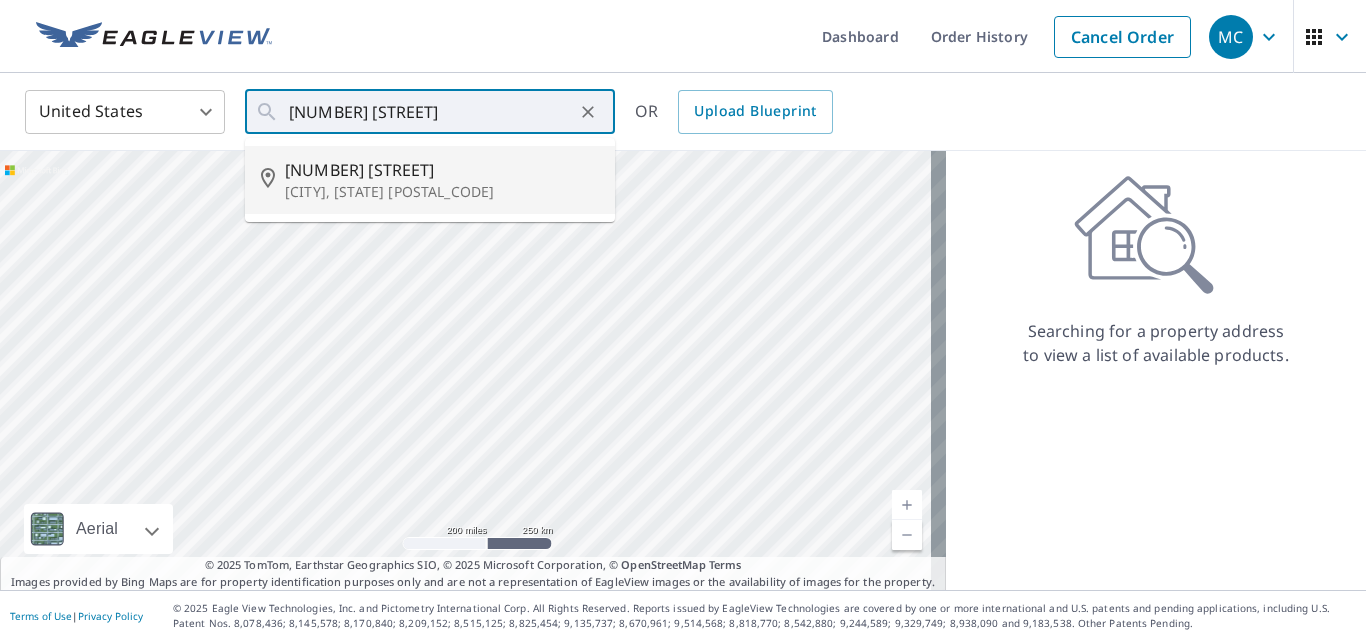 type on "[NUMBER] [STREET] [CITY], [STATE] [ZIP]" 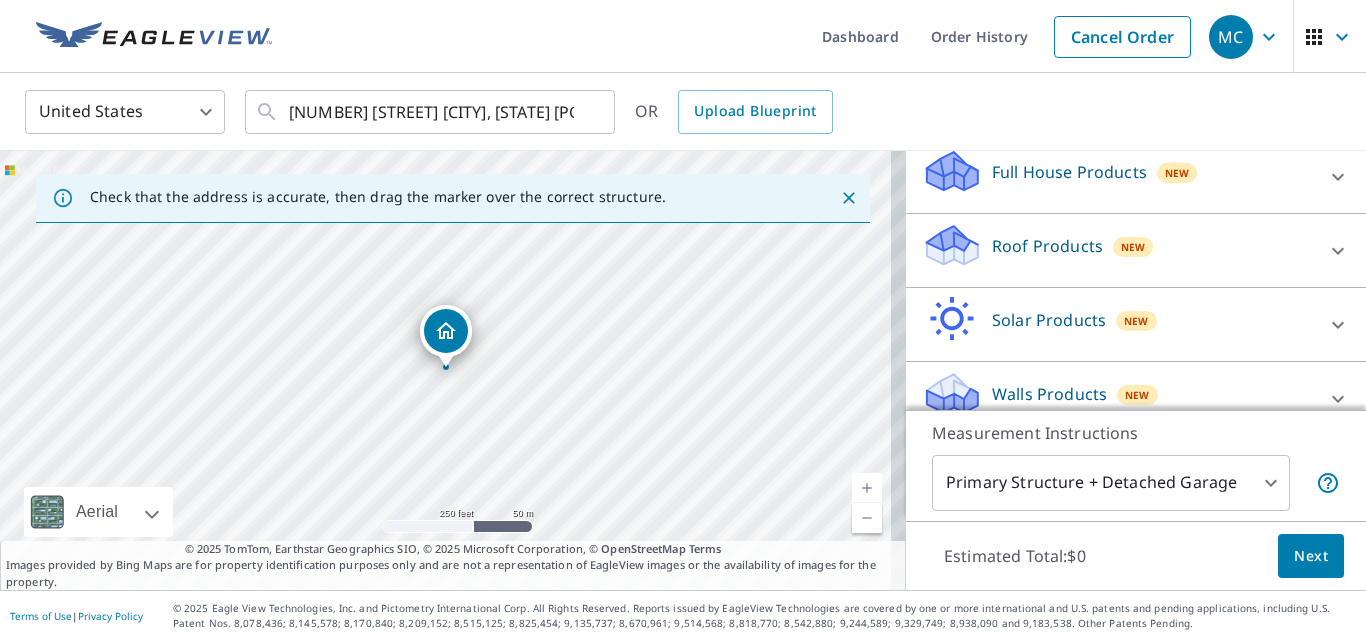 scroll, scrollTop: 111, scrollLeft: 0, axis: vertical 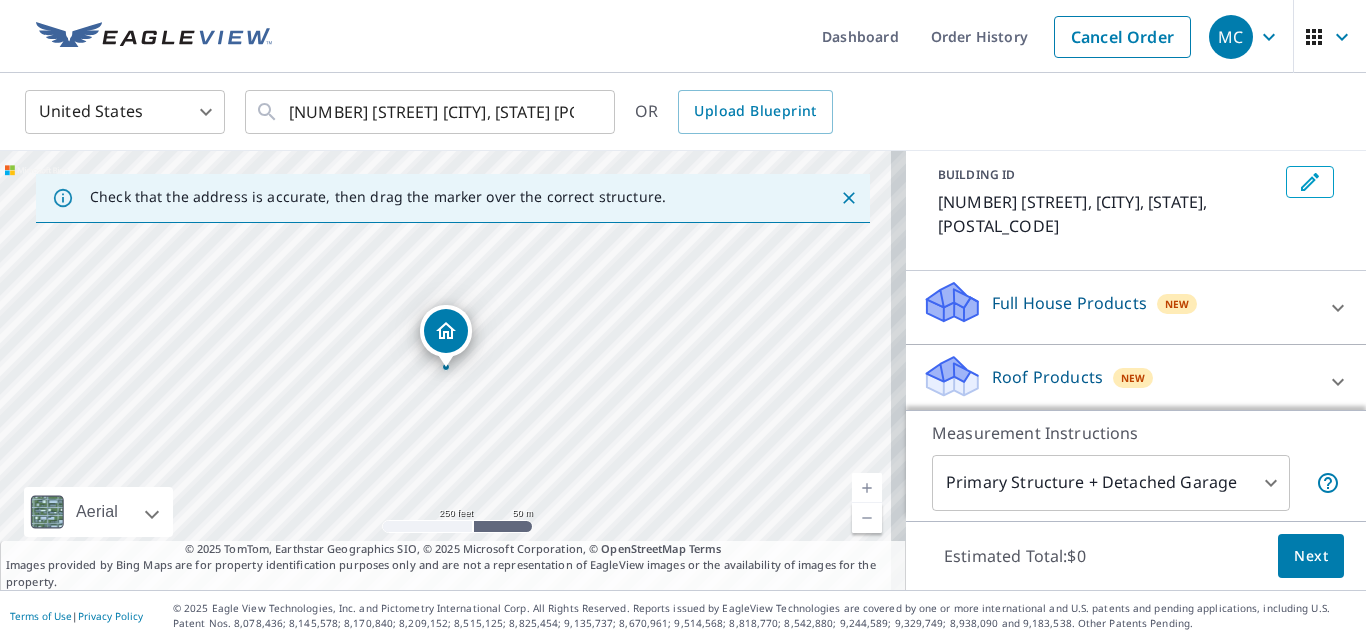 click on "Roof Products New" at bounding box center [1118, 381] 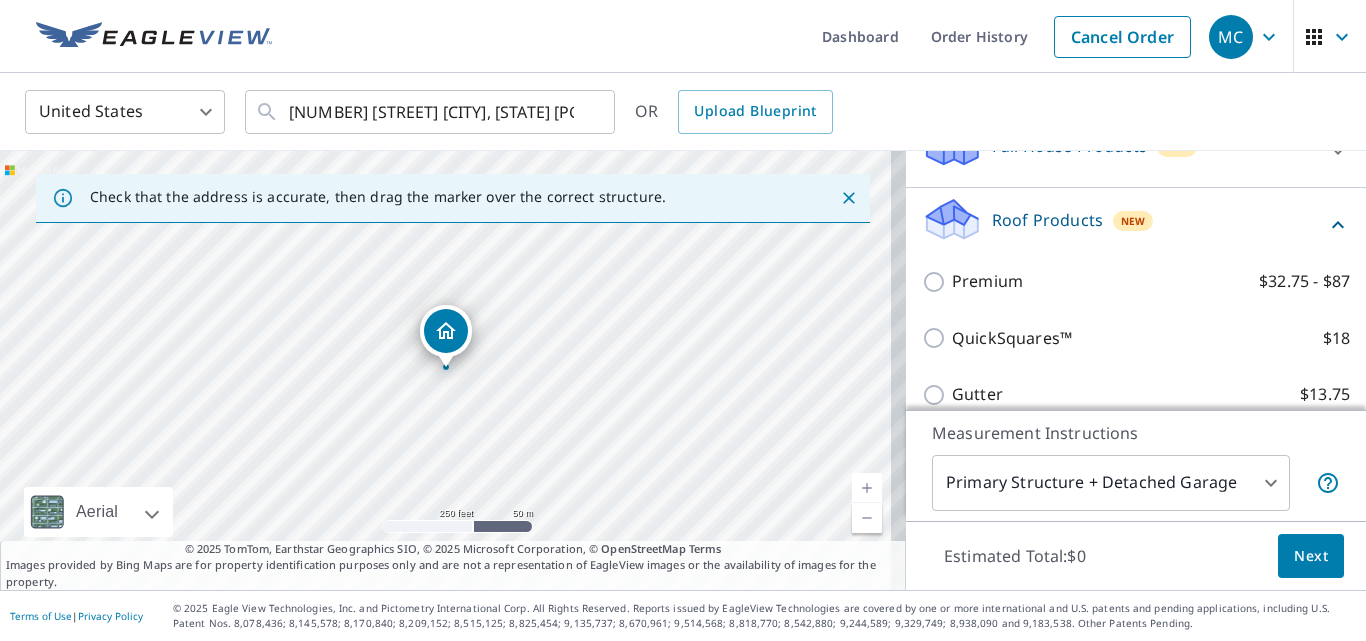 scroll, scrollTop: 317, scrollLeft: 0, axis: vertical 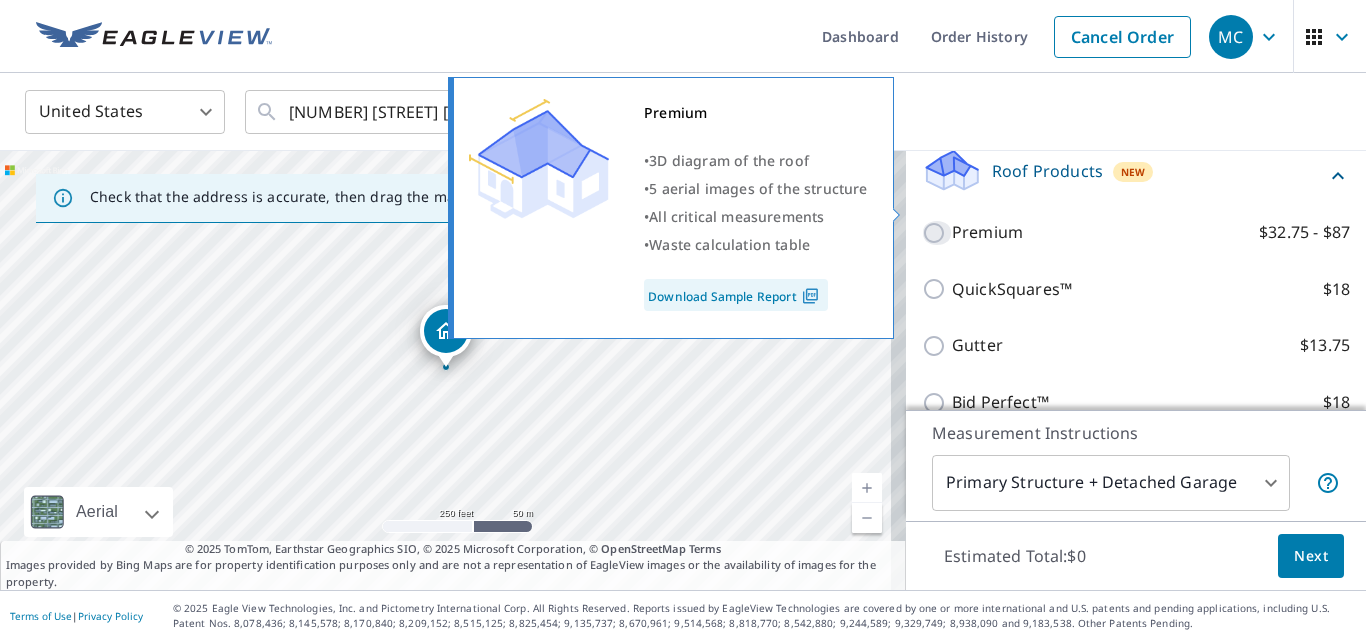 click on "Premium $32.75 - $87" at bounding box center (937, 233) 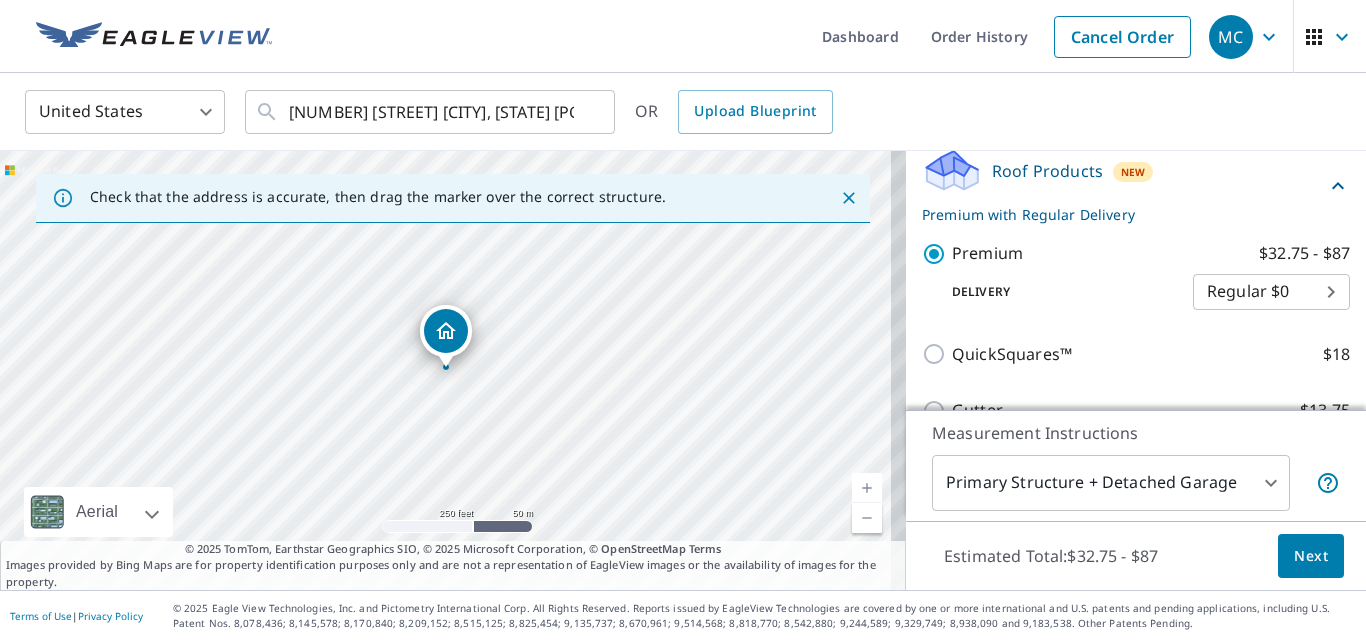 scroll, scrollTop: 536, scrollLeft: 0, axis: vertical 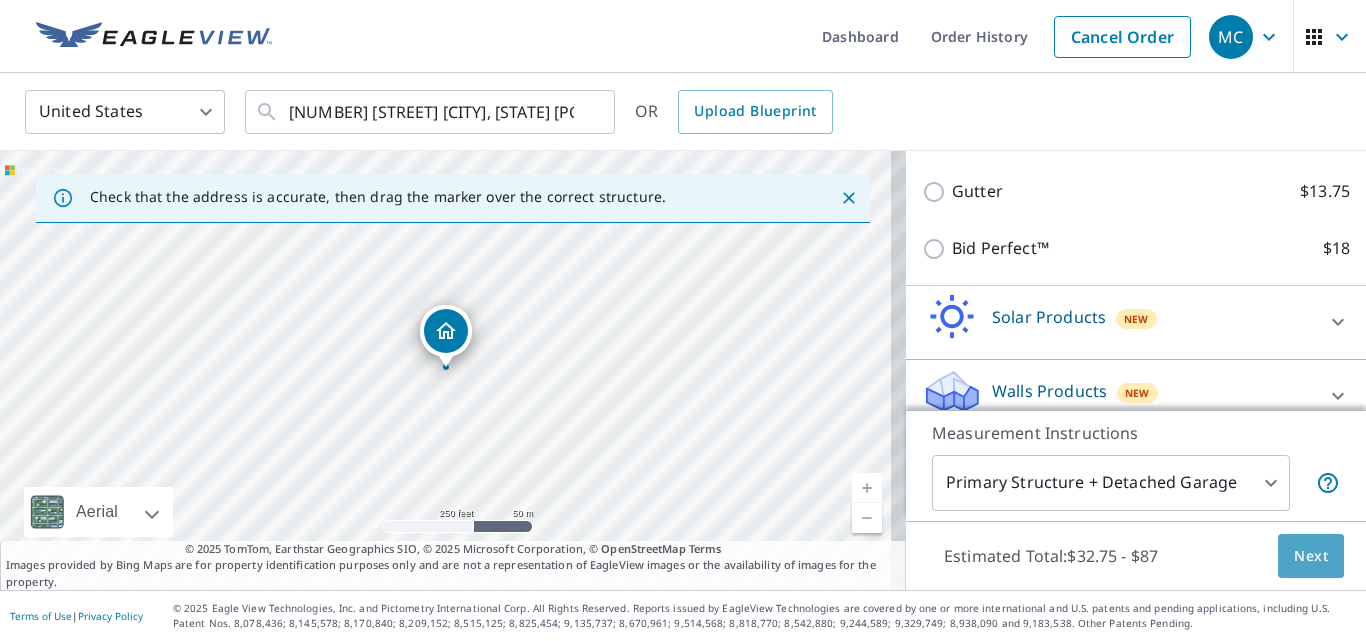click on "Next" at bounding box center [1311, 556] 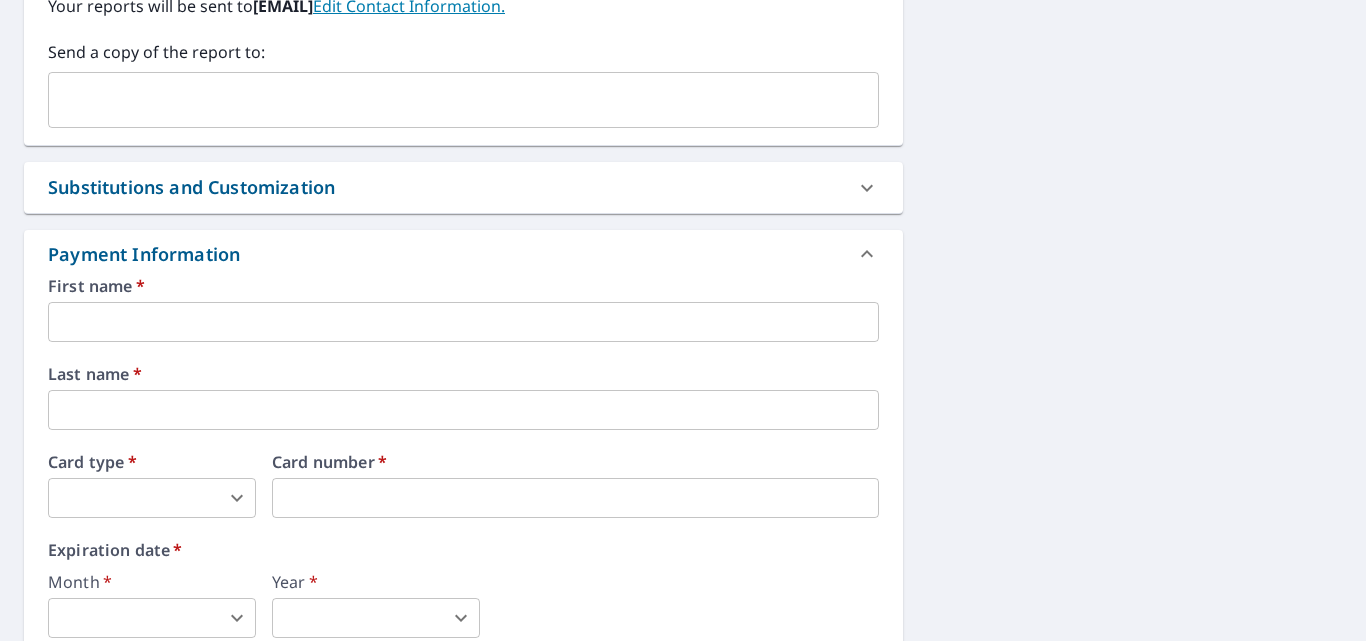 scroll, scrollTop: 859, scrollLeft: 0, axis: vertical 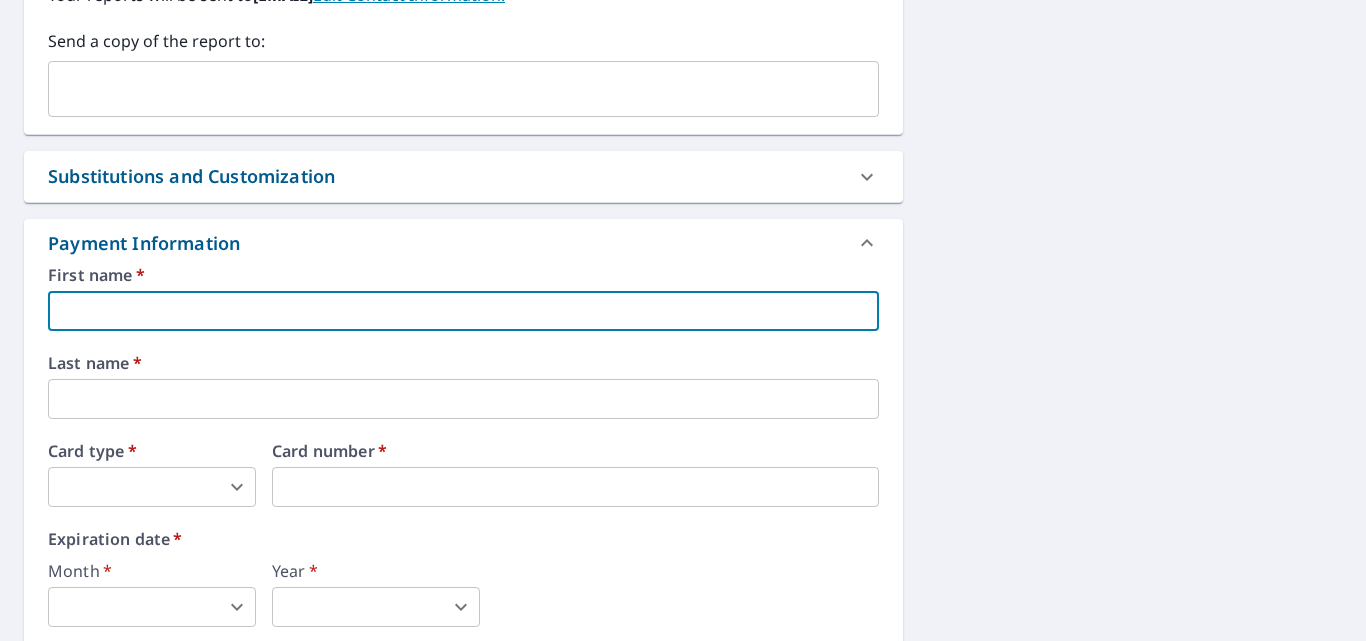 click at bounding box center (463, 311) 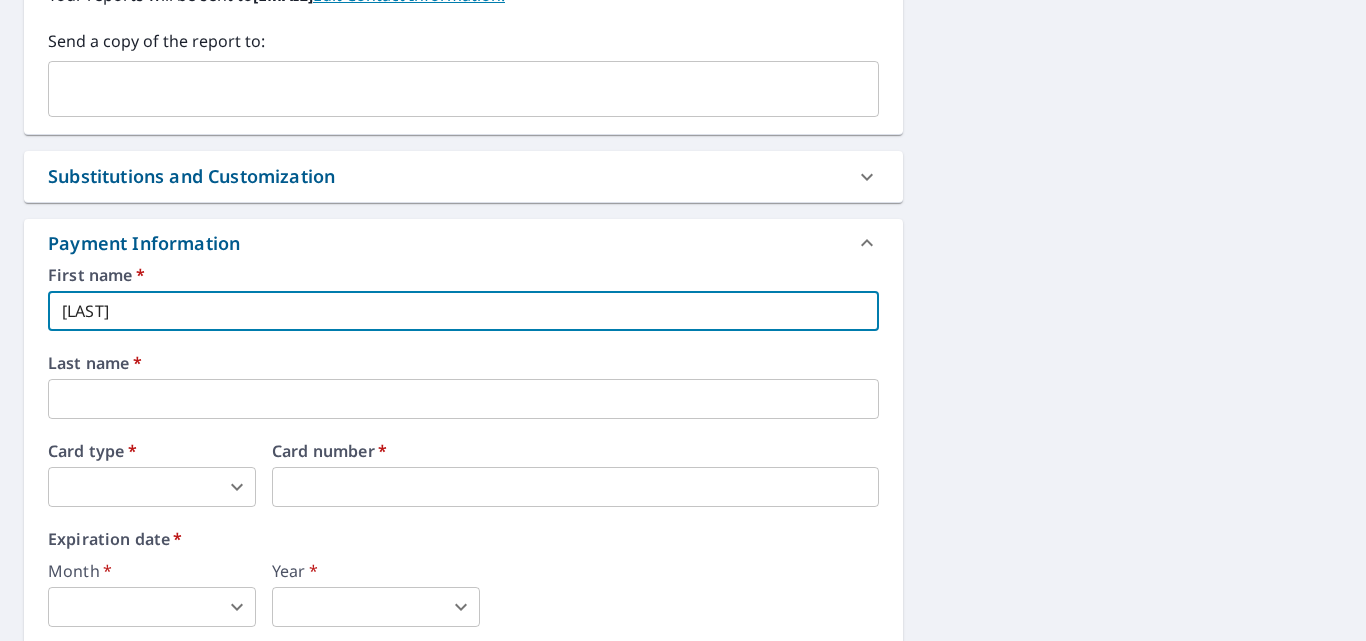 type on "[EMAIL]" 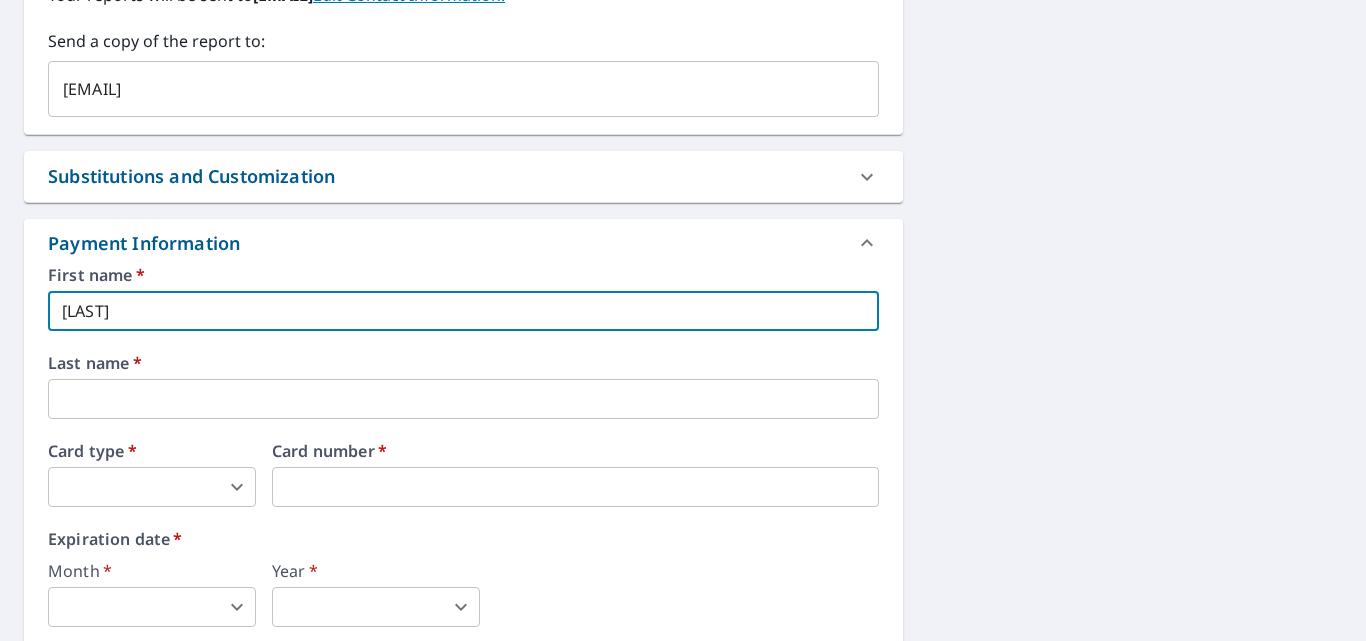 type on "[LAST]" 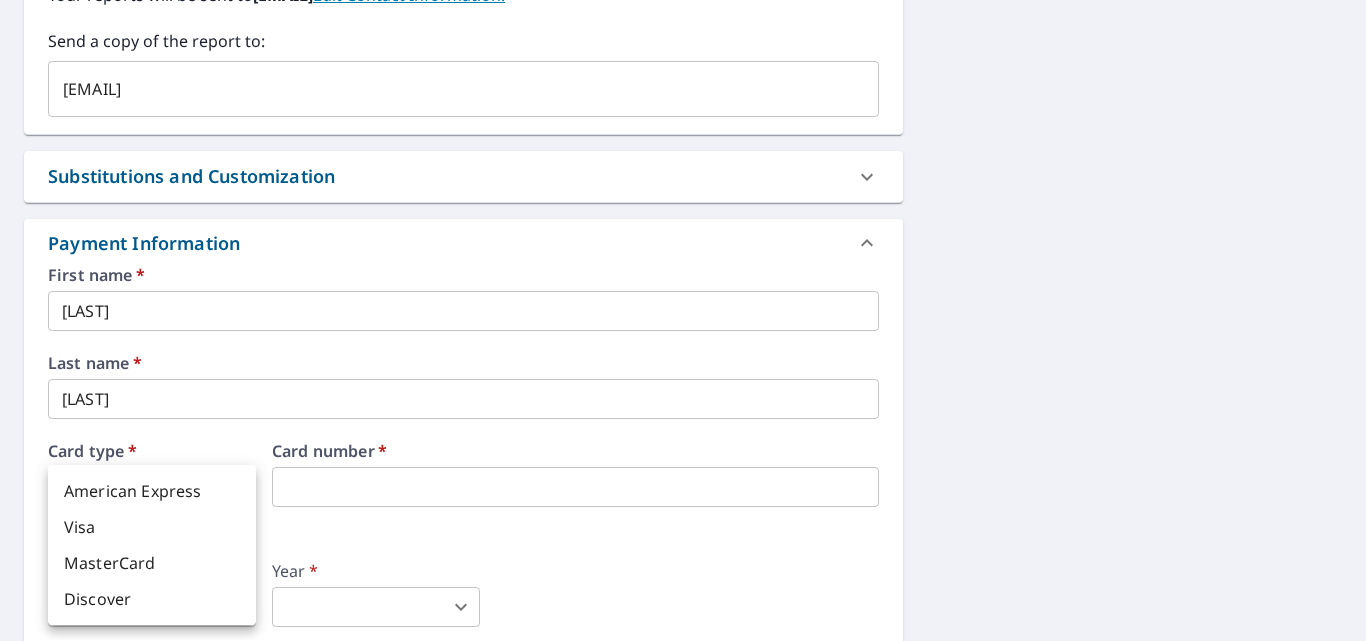 click on "MC MC
Dashboard Order History Cancel Order MC Dashboard / Finalize Order Finalize Order 3534 Markgraff Rd Fall Creek, WI 54742 Aerial Road A standard road map Aerial A detailed look from above Labels Labels 250 feet 50 m © 2025 TomTom, © Vexcel Imaging, © 2025 Microsoft Corporation,  © OpenStreetMap Terms PROPERTY TYPE Residential BUILDING ID 3534 Markgraff Rd, Fall Creek, WI, 54742 Changes to structures in last 4 years ( renovations, additions, etc. ) Include Special Instructions x ​ Claim Information Claim number ​ Claim information ​ PO number ​ Date of loss ​ Cat ID ​ Email Recipients Your reports will be sent to  makadeconnell@gmail.com.  Edit Contact Information. Send a copy of the report to: makadeconnell@gmail.com ​ Substitutions and Customization Roof measurement report substitutions If a Premium Report is unavailable send me an Extended Coverage 3D Report: Yes No Ask If an Extended Coverage 3D Report is unavailable send me an Extended Coverage 2D Report: Yes No Ask Yes No Ask" at bounding box center (683, 320) 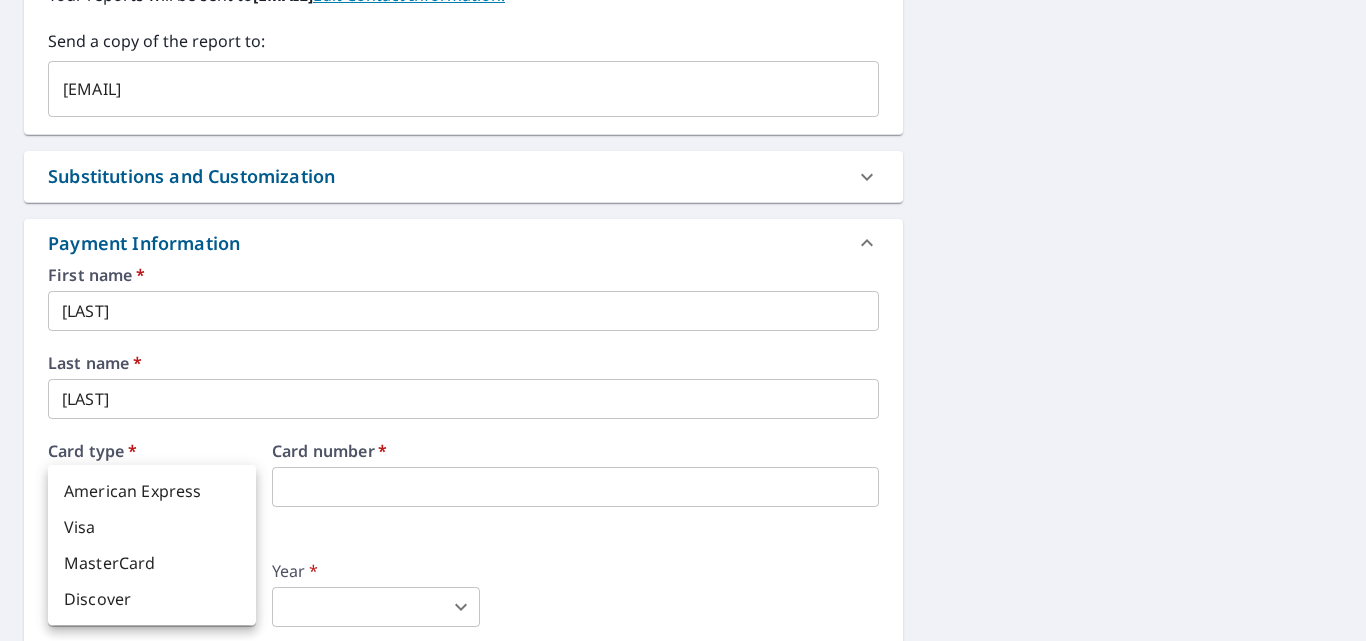 click on "Visa" at bounding box center (152, 527) 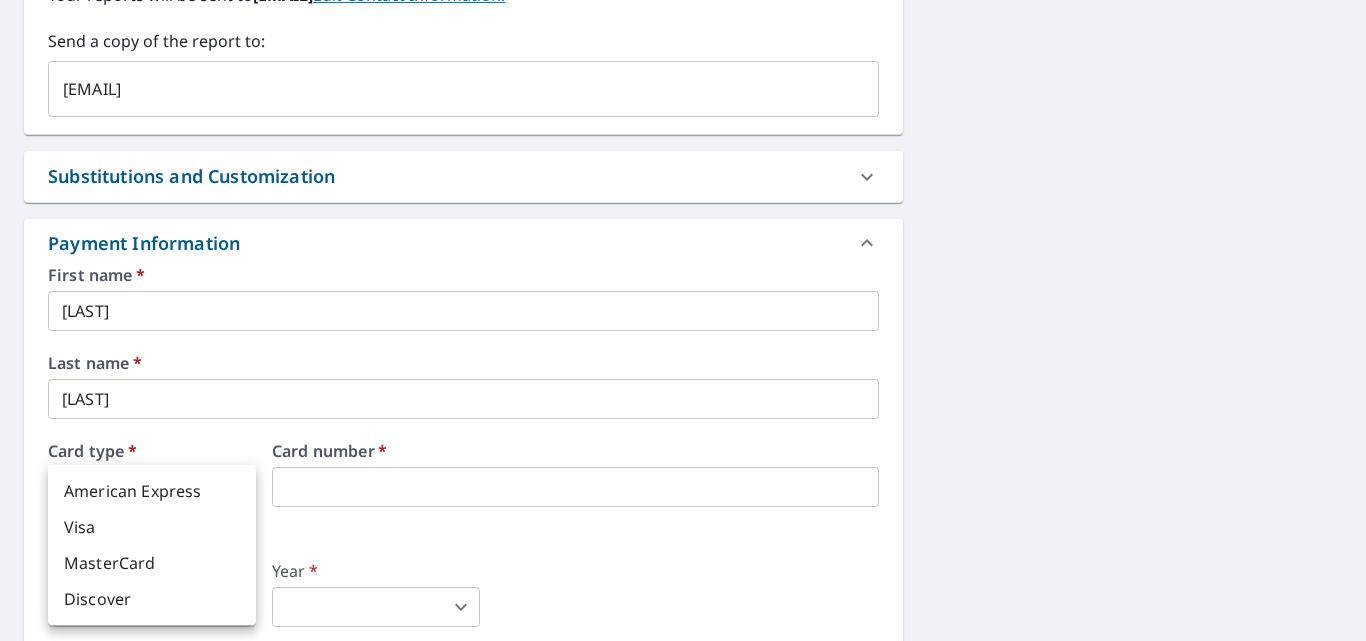 type on "2" 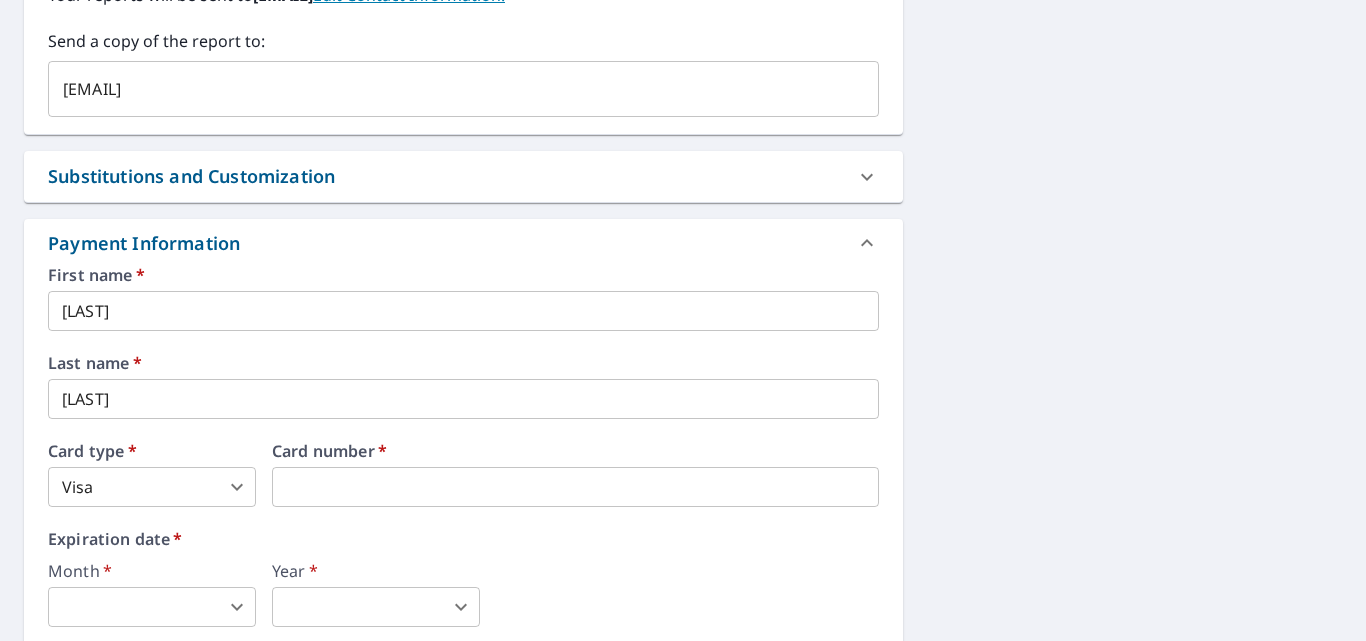click on "MC MC
Dashboard Order History Cancel Order MC Dashboard / Finalize Order Finalize Order 3534 Markgraff Rd Fall Creek, WI 54742 Aerial Road A standard road map Aerial A detailed look from above Labels Labels 250 feet 50 m © 2025 TomTom, © Vexcel Imaging, © 2025 Microsoft Corporation,  © OpenStreetMap Terms PROPERTY TYPE Residential BUILDING ID 3534 Markgraff Rd, Fall Creek, WI, 54742 Changes to structures in last 4 years ( renovations, additions, etc. ) Include Special Instructions x ​ Claim Information Claim number ​ Claim information ​ PO number ​ Date of loss ​ Cat ID ​ Email Recipients Your reports will be sent to  makadeconnell@gmail.com.  Edit Contact Information. Send a copy of the report to: makadeconnell@gmail.com ​ Substitutions and Customization Roof measurement report substitutions If a Premium Report is unavailable send me an Extended Coverage 3D Report: Yes No Ask If an Extended Coverage 3D Report is unavailable send me an Extended Coverage 2D Report: Yes No Ask Yes No Ask" at bounding box center (683, 320) 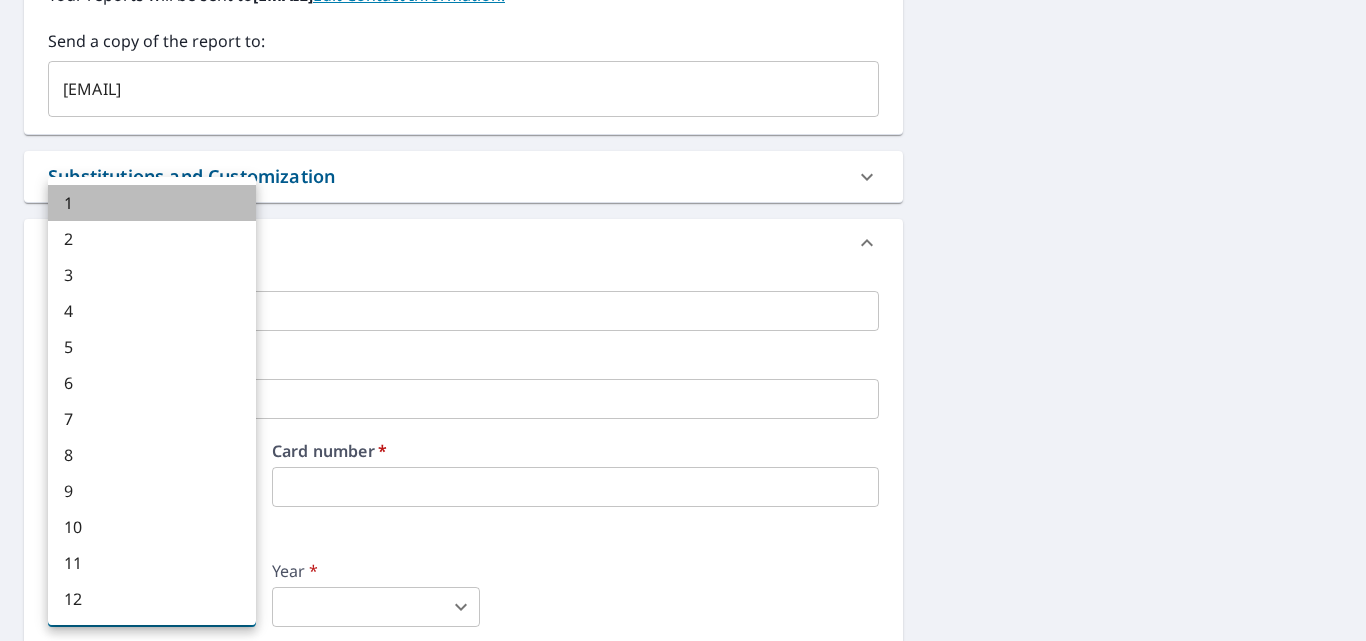 click on "1" at bounding box center (152, 203) 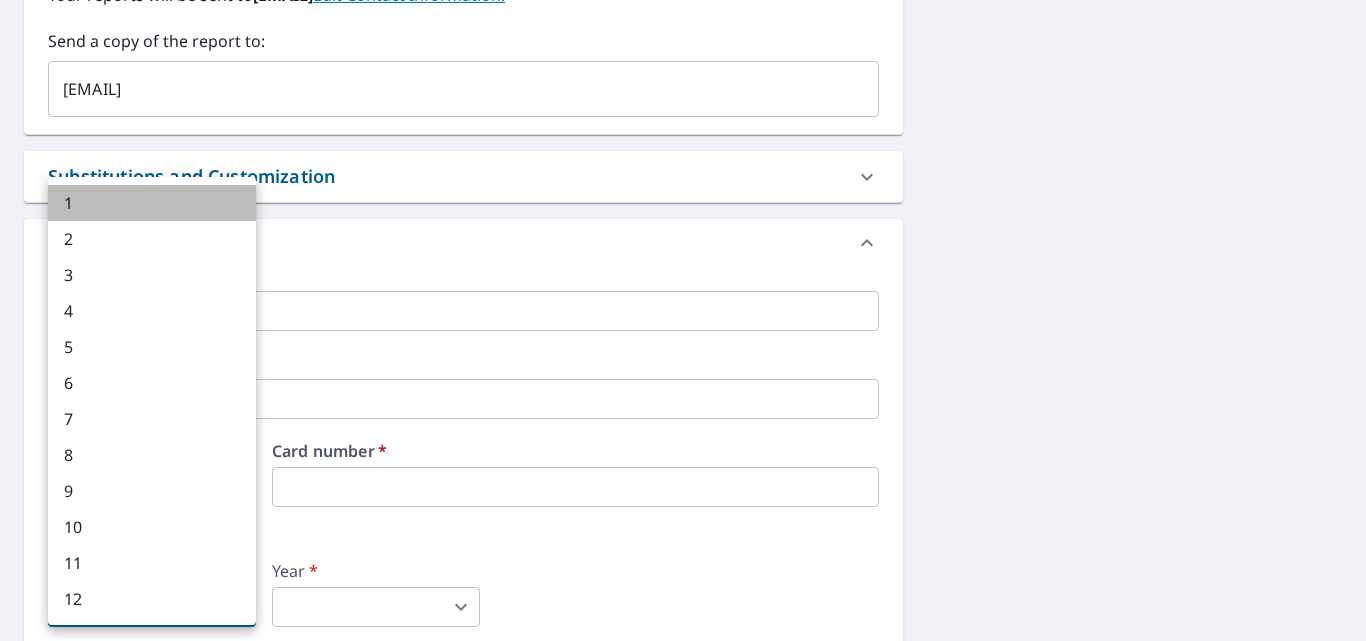 type on "1" 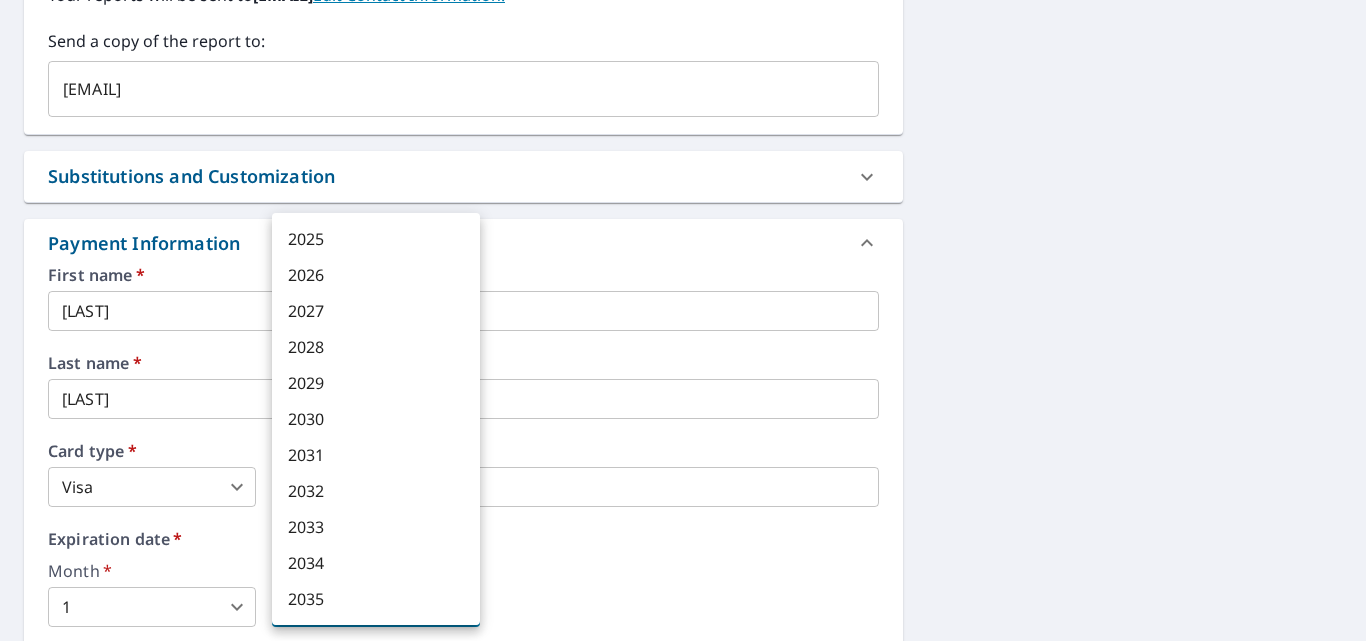 click on "MC MC
Dashboard Order History Cancel Order MC Dashboard / Finalize Order Finalize Order 3534 Markgraff Rd Fall Creek, WI 54742 Aerial Road A standard road map Aerial A detailed look from above Labels Labels 250 feet 50 m © 2025 TomTom, © Vexcel Imaging, © 2025 Microsoft Corporation,  © OpenStreetMap Terms PROPERTY TYPE Residential BUILDING ID 3534 Markgraff Rd, Fall Creek, WI, 54742 Changes to structures in last 4 years ( renovations, additions, etc. ) Include Special Instructions x ​ Claim Information Claim number ​ Claim information ​ PO number ​ Date of loss ​ Cat ID ​ Email Recipients Your reports will be sent to  makadeconnell@gmail.com.  Edit Contact Information. Send a copy of the report to: makadeconnell@gmail.com ​ Substitutions and Customization Roof measurement report substitutions If a Premium Report is unavailable send me an Extended Coverage 3D Report: Yes No Ask If an Extended Coverage 3D Report is unavailable send me an Extended Coverage 2D Report: Yes No Ask Yes No Ask" at bounding box center (683, 320) 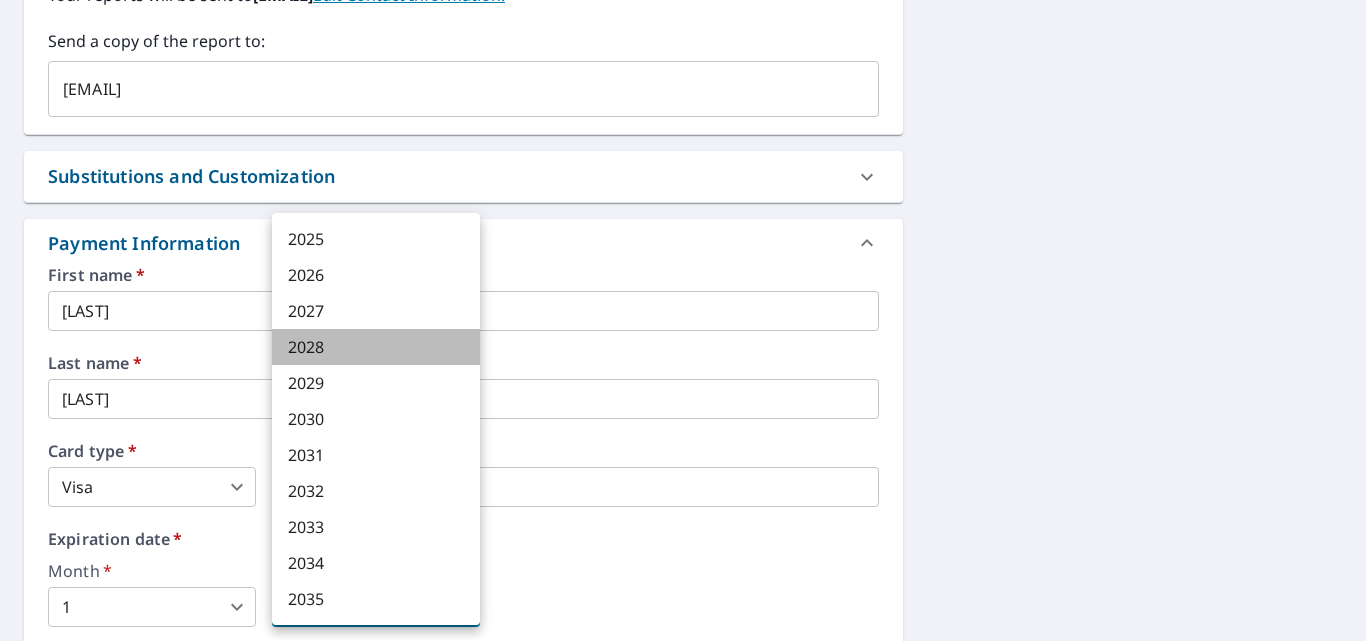 click on "2028" at bounding box center (376, 347) 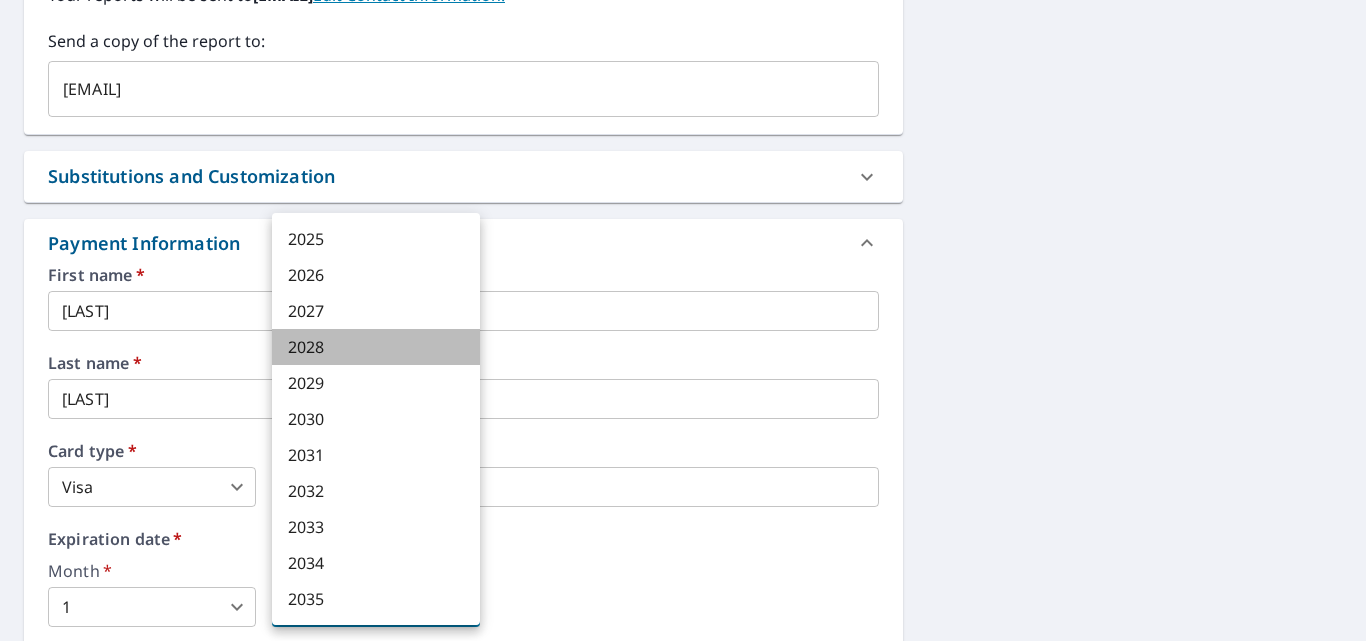 type on "2028" 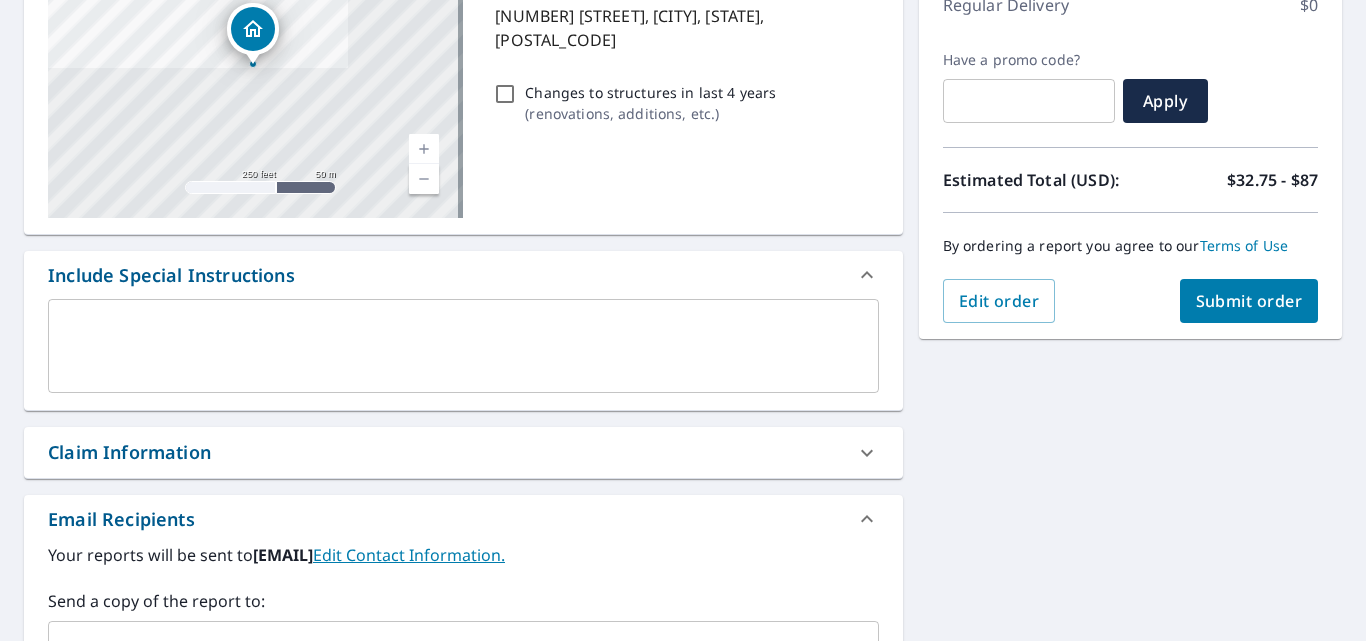 scroll, scrollTop: 270, scrollLeft: 0, axis: vertical 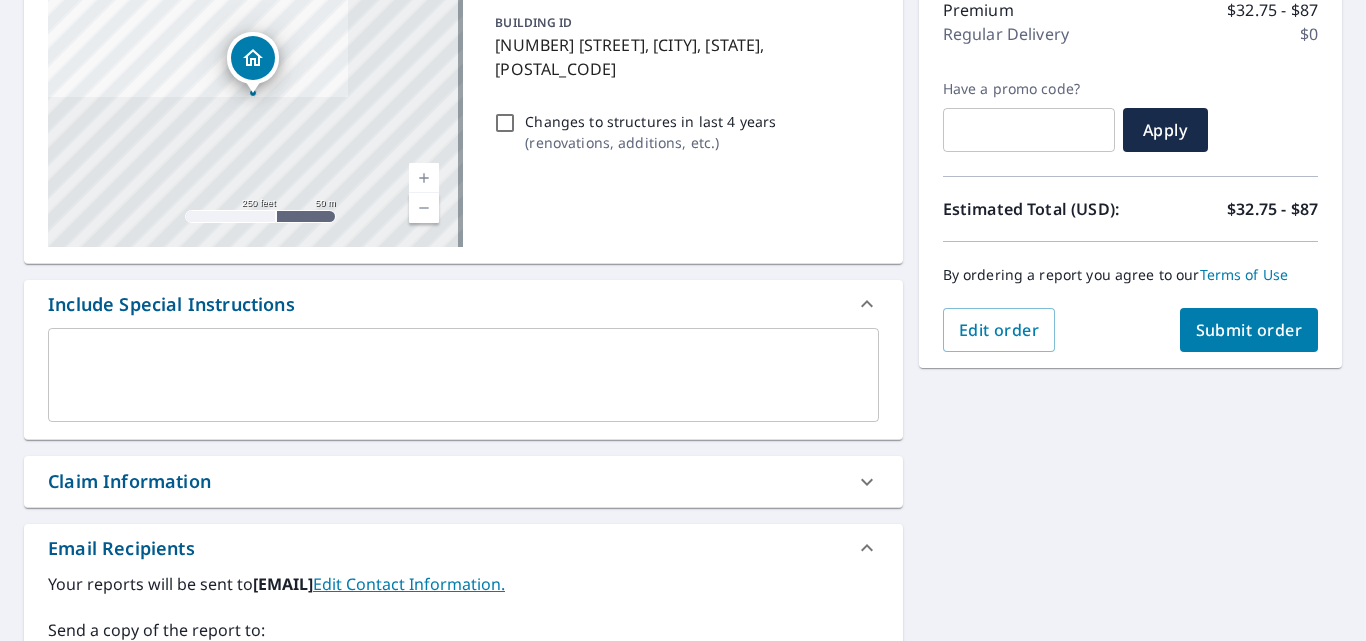 click on "Submit order" at bounding box center [1249, 330] 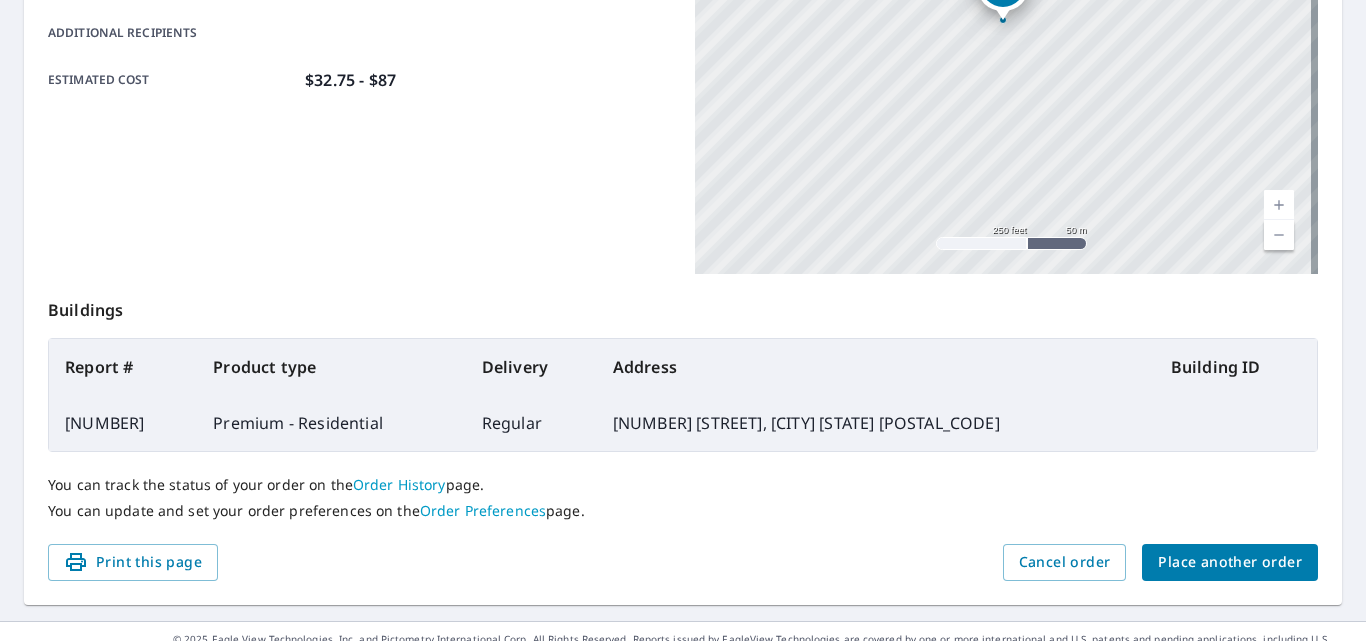 scroll, scrollTop: 536, scrollLeft: 0, axis: vertical 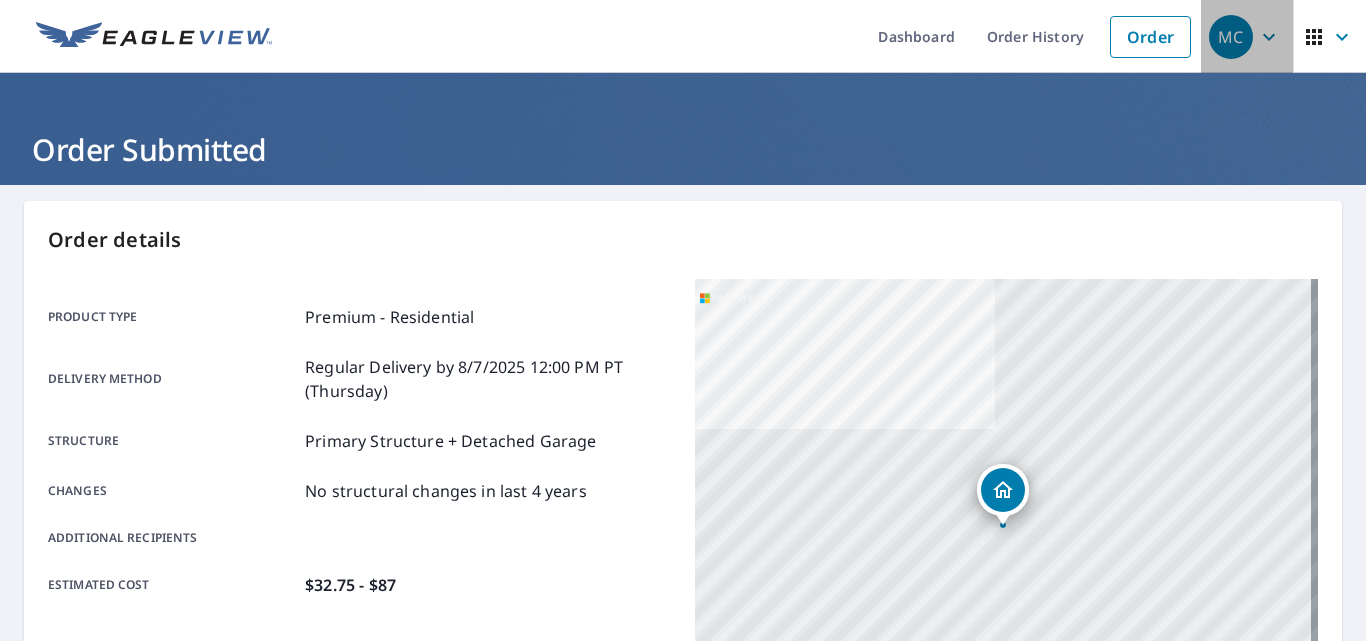 click 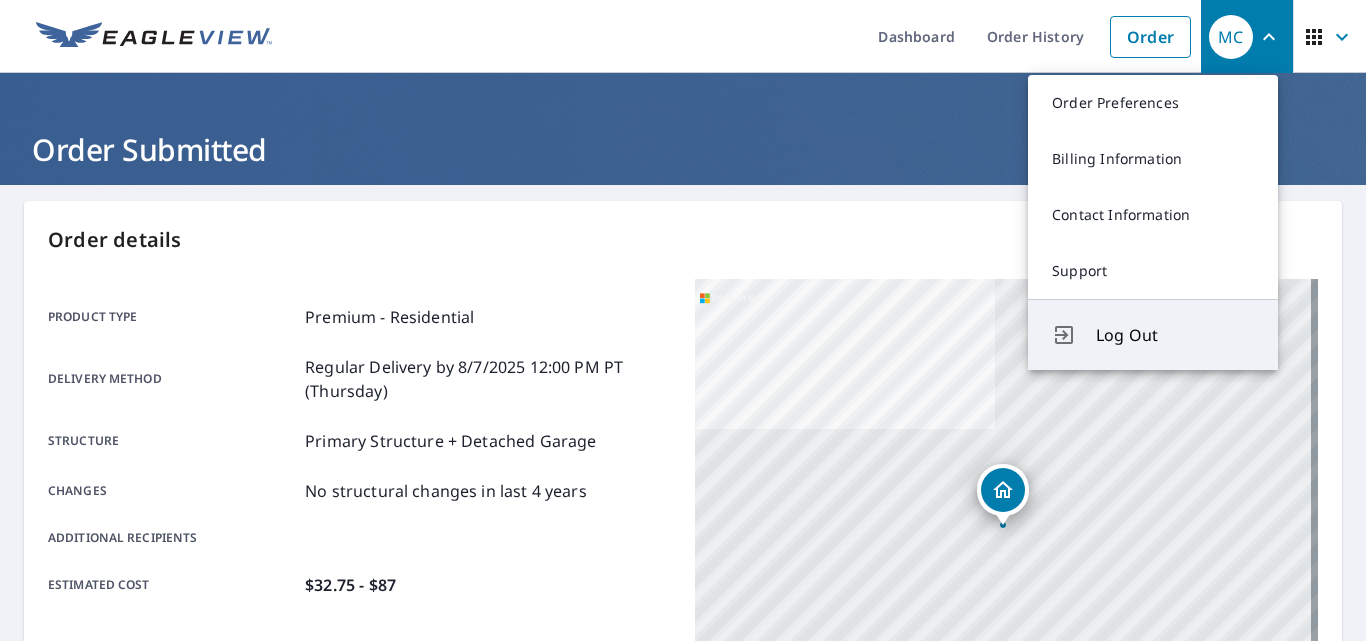 click on "Log Out" at bounding box center [1175, 335] 